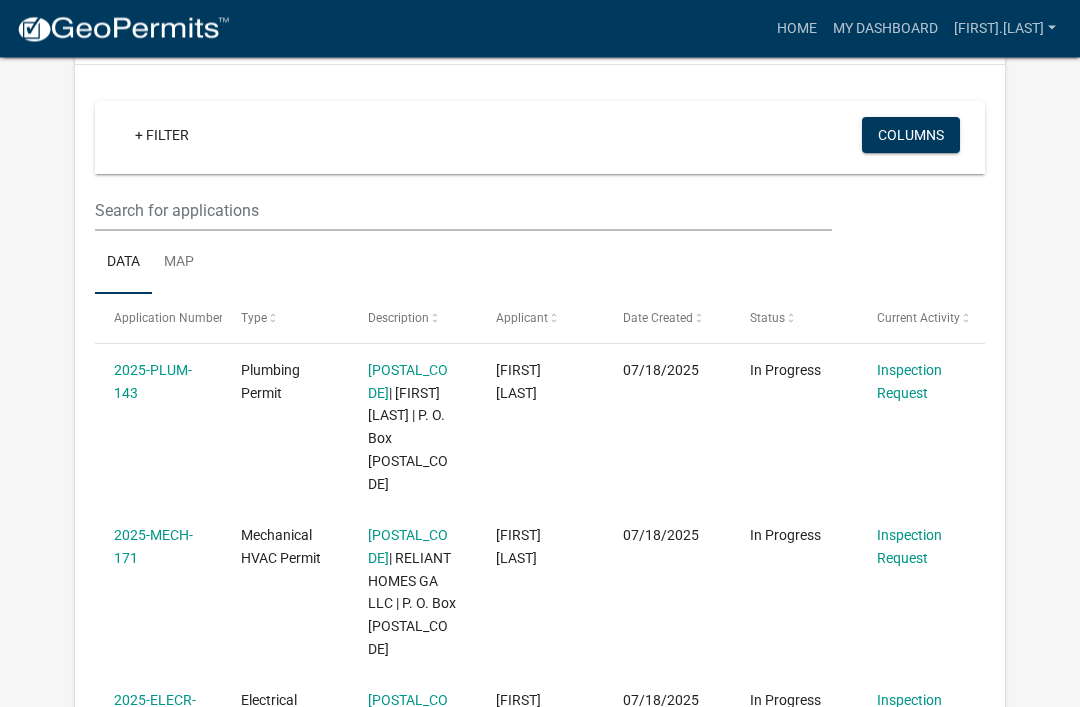 scroll, scrollTop: 157, scrollLeft: 0, axis: vertical 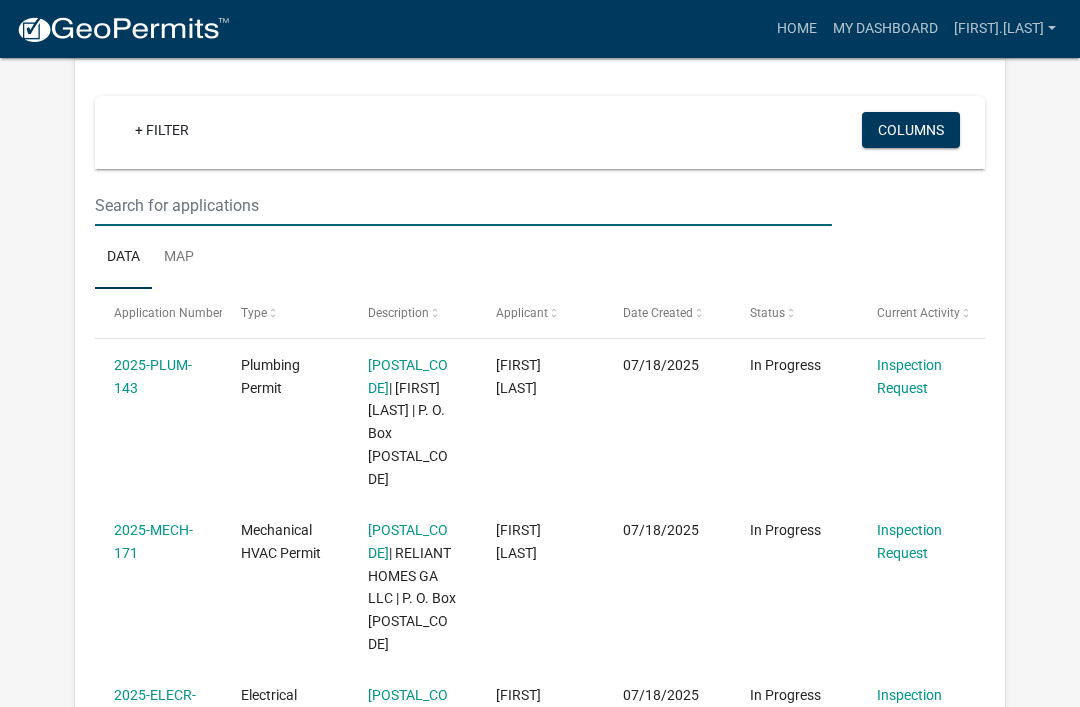 click at bounding box center [463, 205] 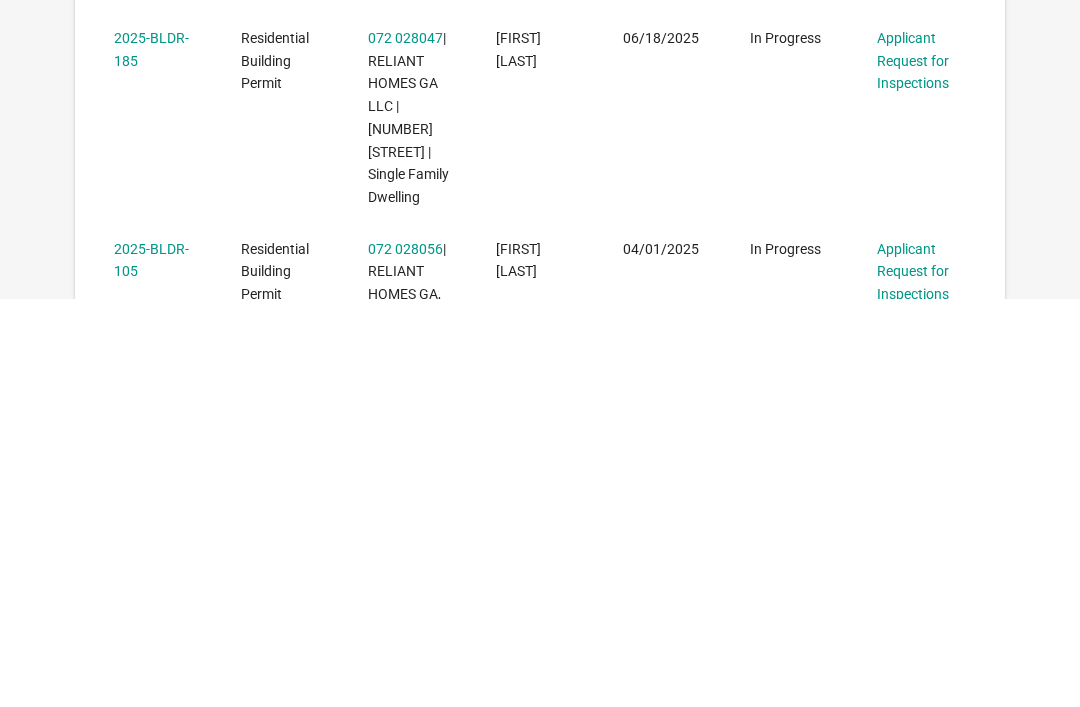 scroll, scrollTop: 738, scrollLeft: 0, axis: vertical 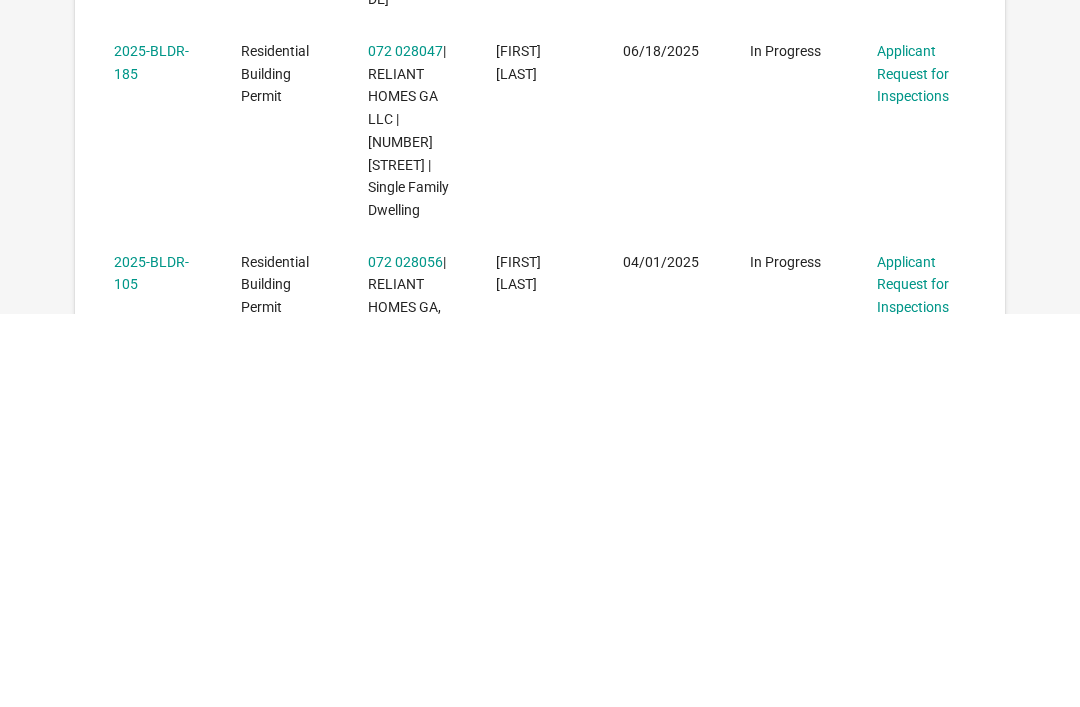 type on "105" 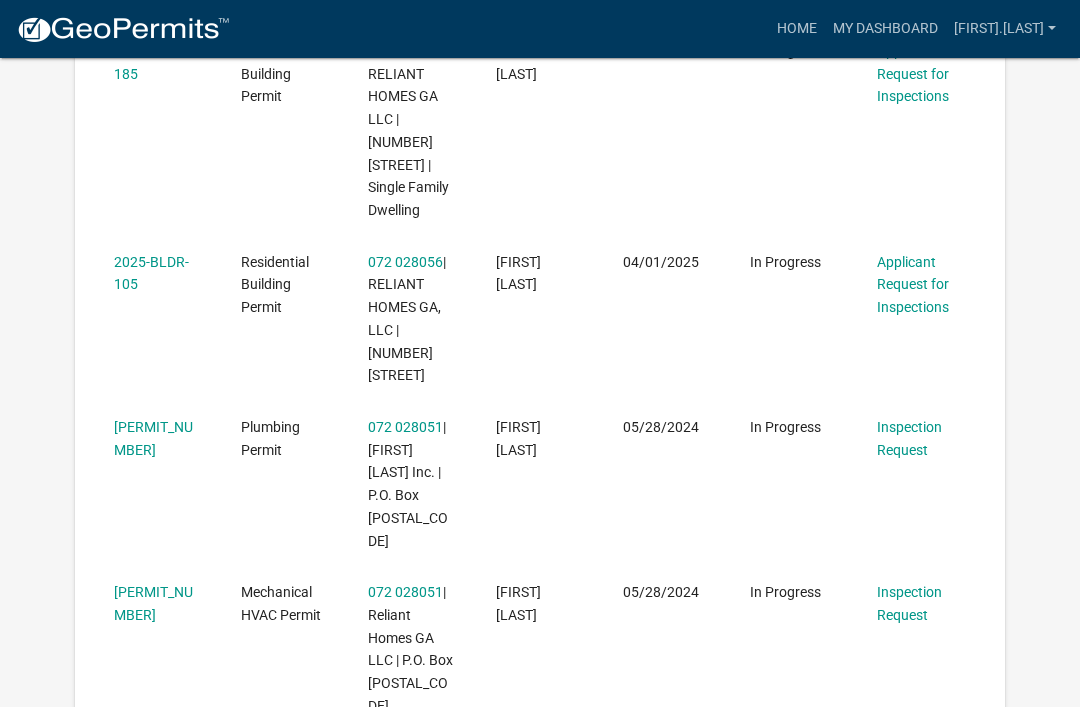scroll, scrollTop: 0, scrollLeft: 0, axis: both 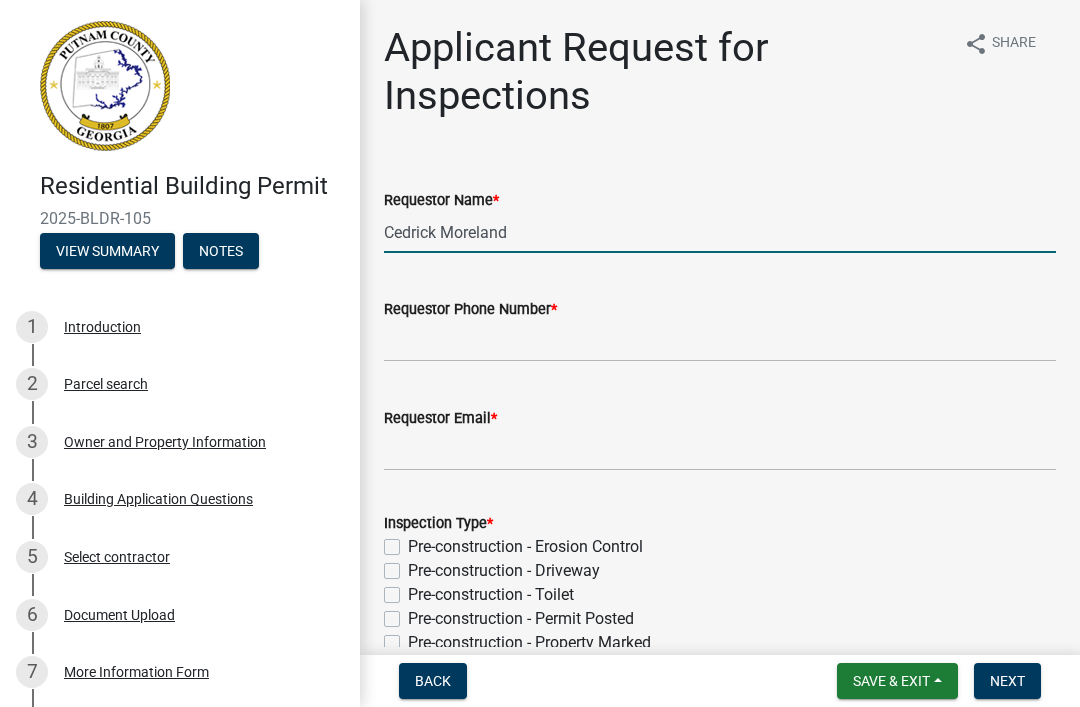 click on "Cedrick Moreland" at bounding box center [720, 232] 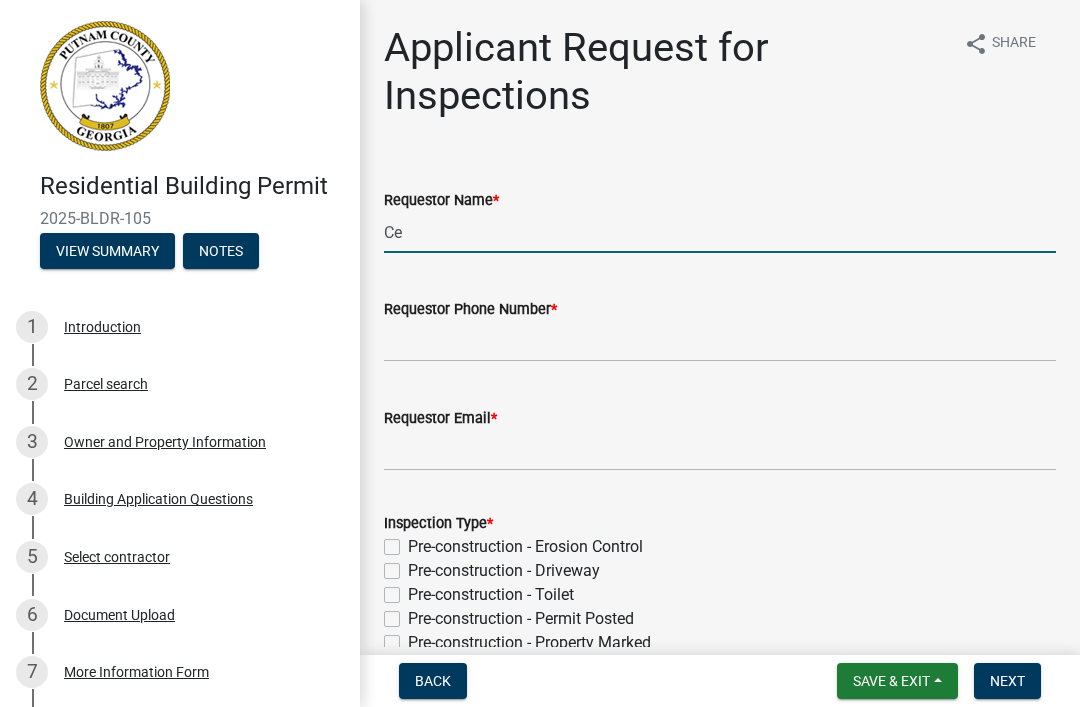 type on "C" 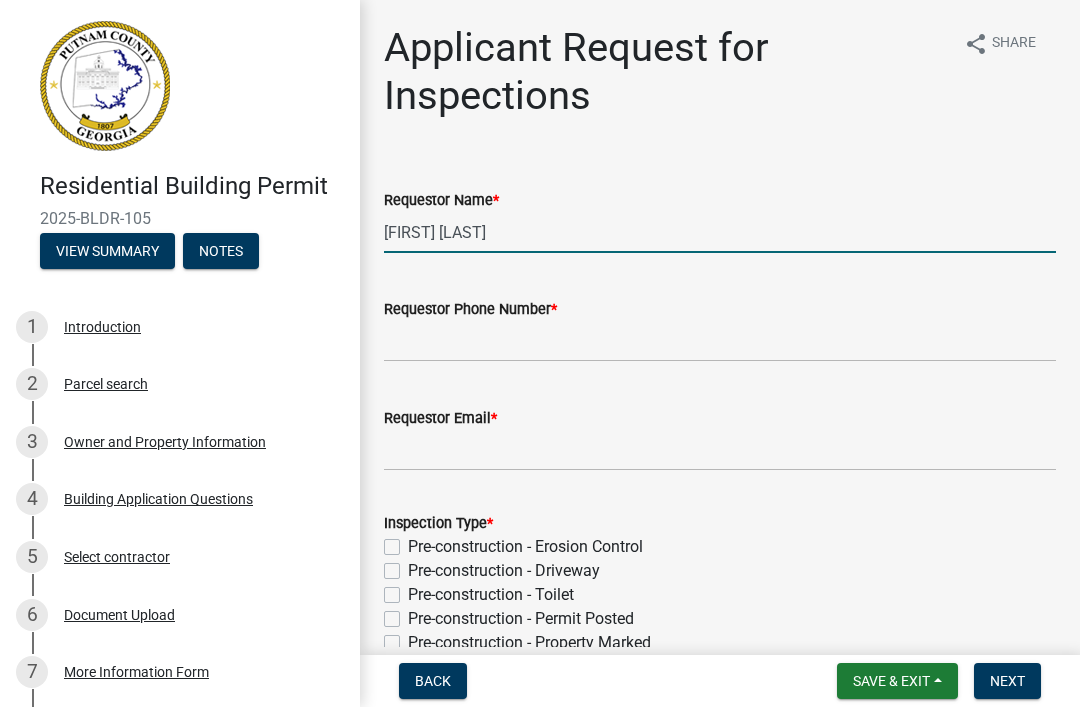 scroll, scrollTop: 89, scrollLeft: 0, axis: vertical 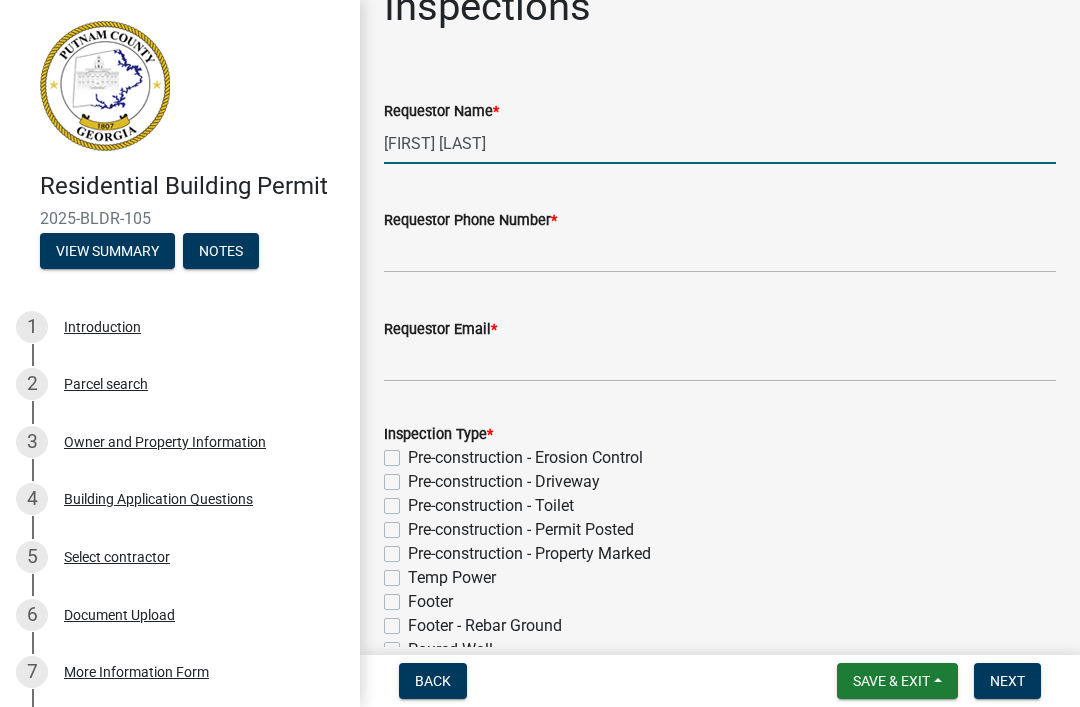 type on "[FIRST] [LAST]" 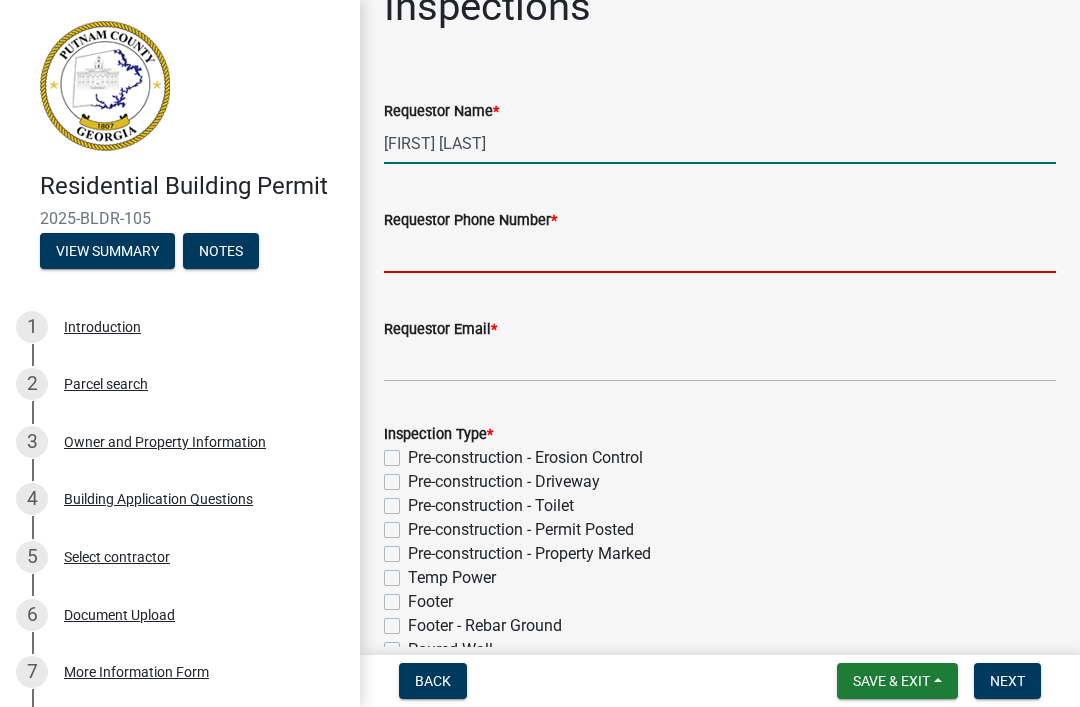 click on "Requestor Phone Number  *" at bounding box center (720, 252) 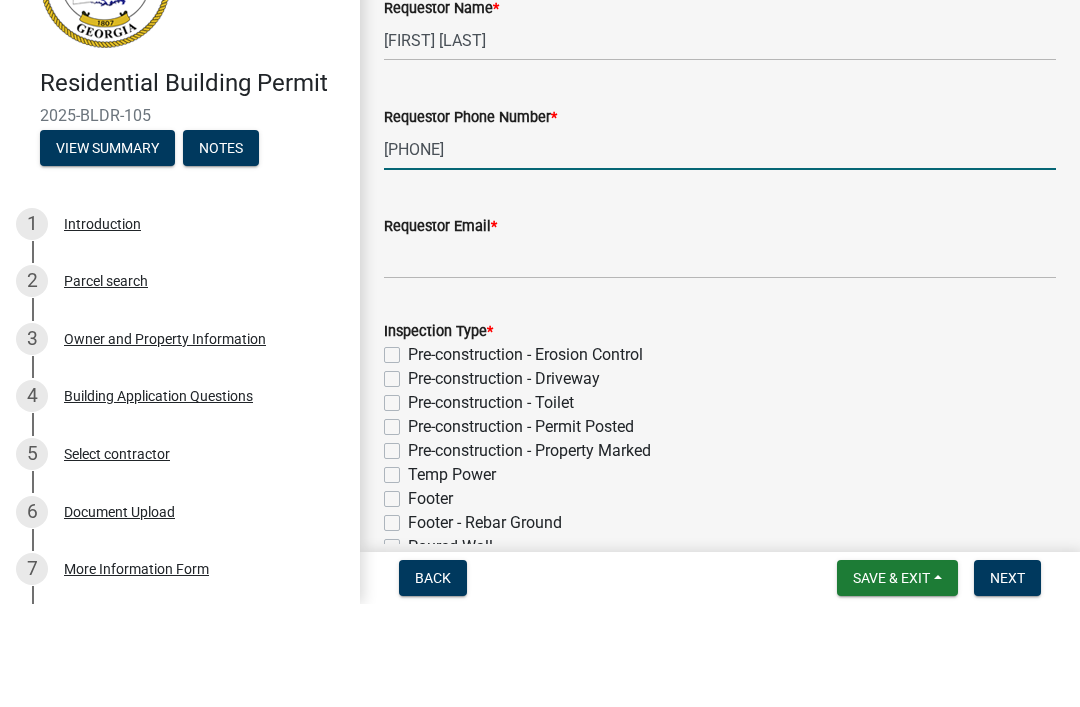type on "[PHONE]" 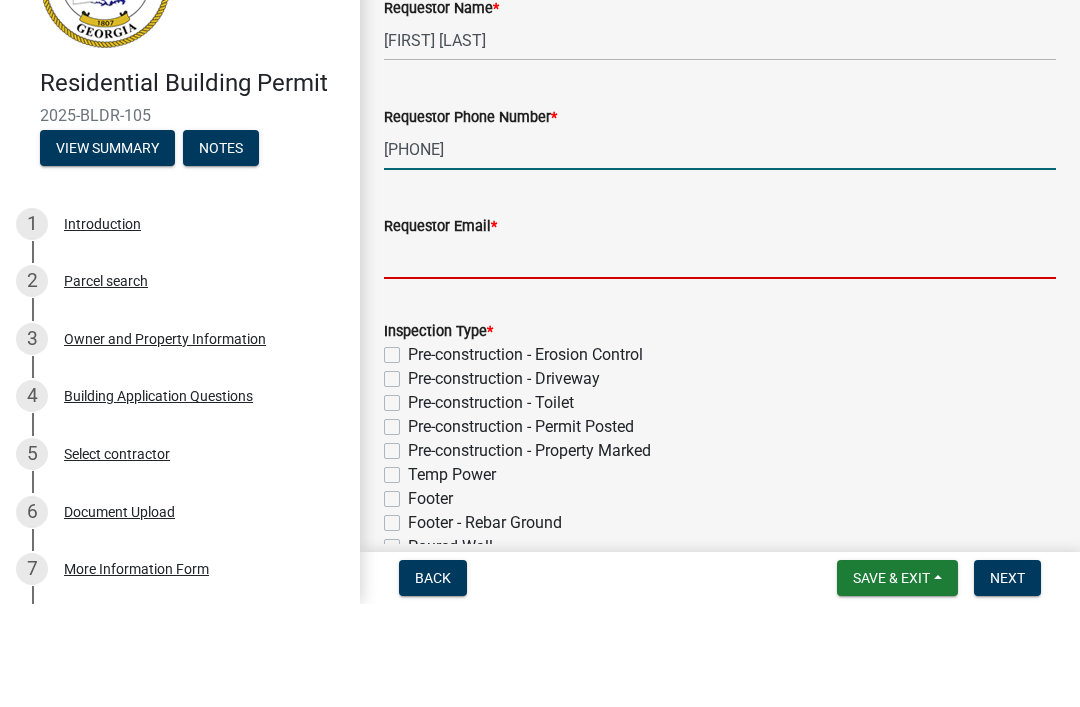 click on "Requestor Email  *" at bounding box center [720, 361] 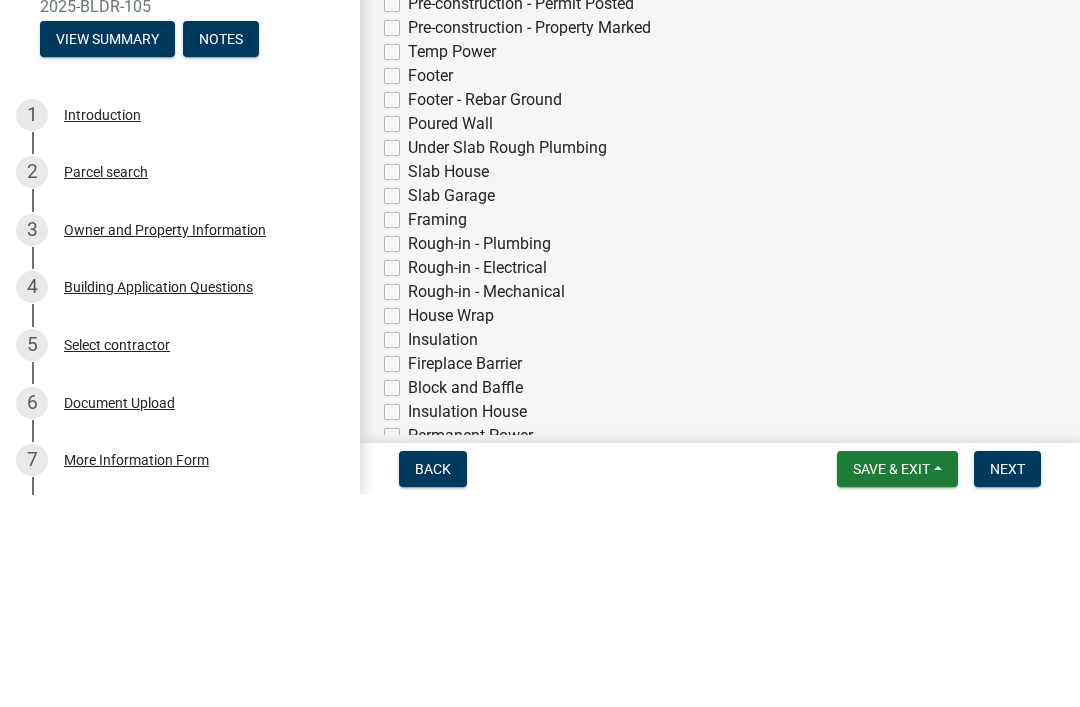 scroll, scrollTop: 447, scrollLeft: 0, axis: vertical 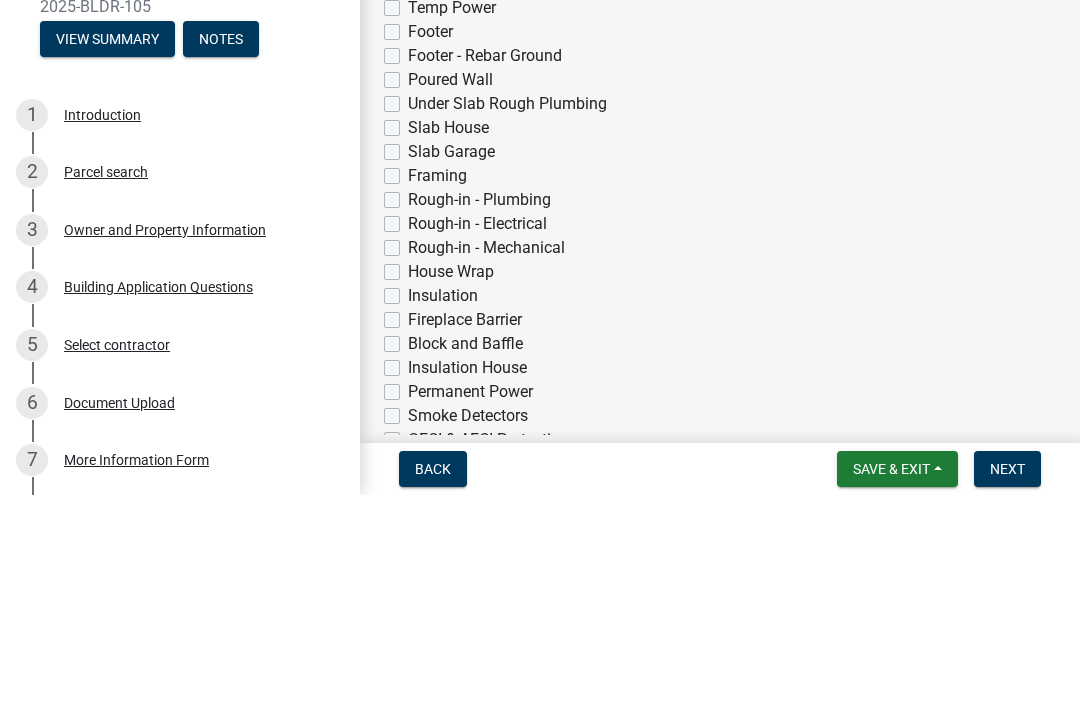 type on "[EMAIL]" 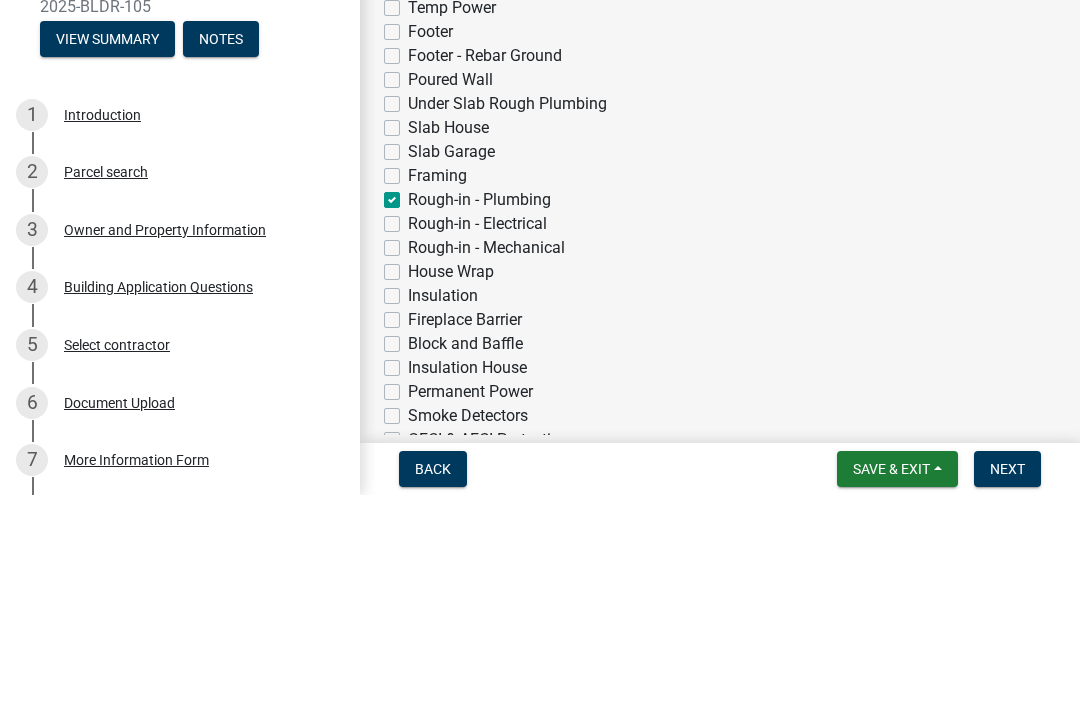 checkbox on "false" 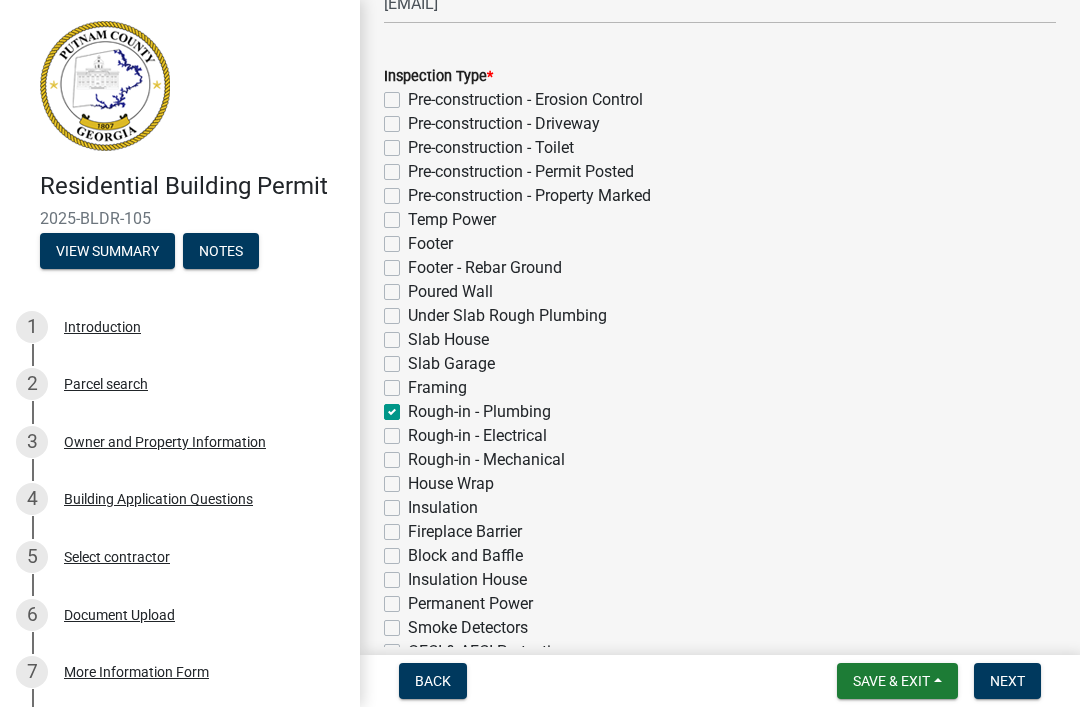 click on "Rough-in - Electrical" 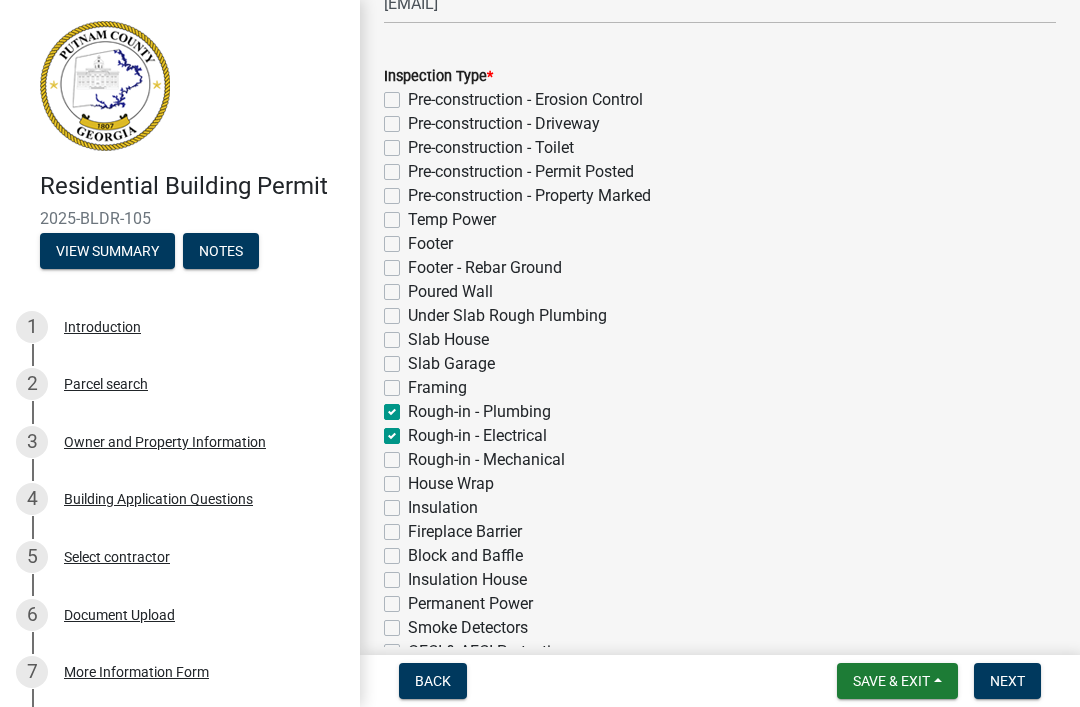 checkbox on "false" 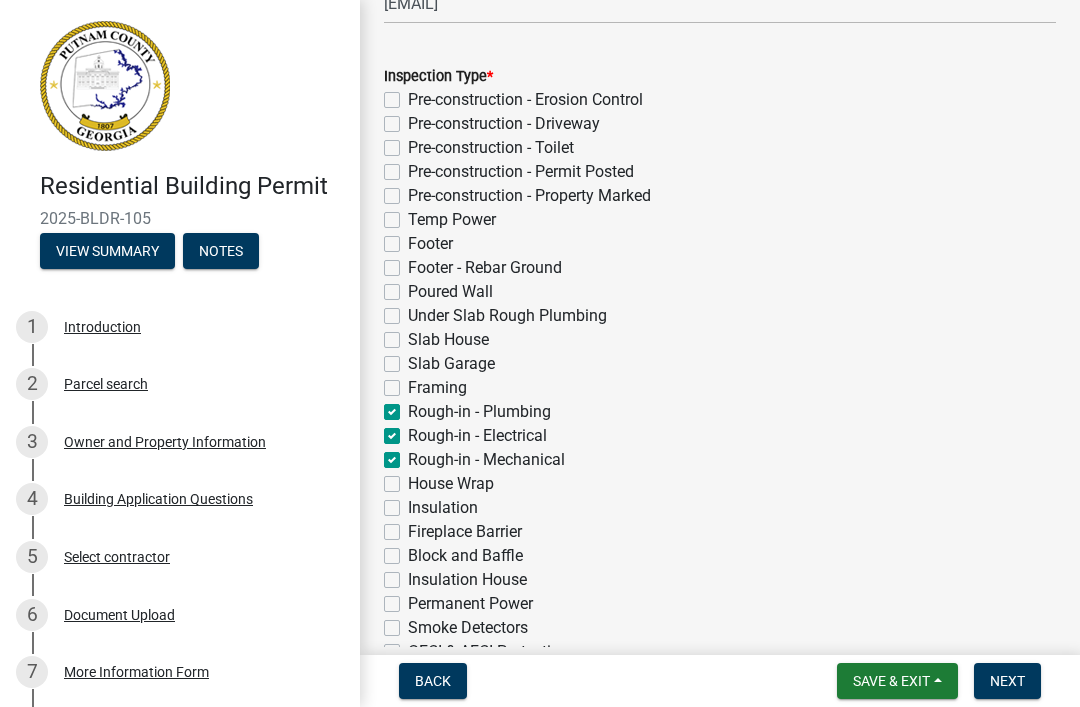 checkbox on "false" 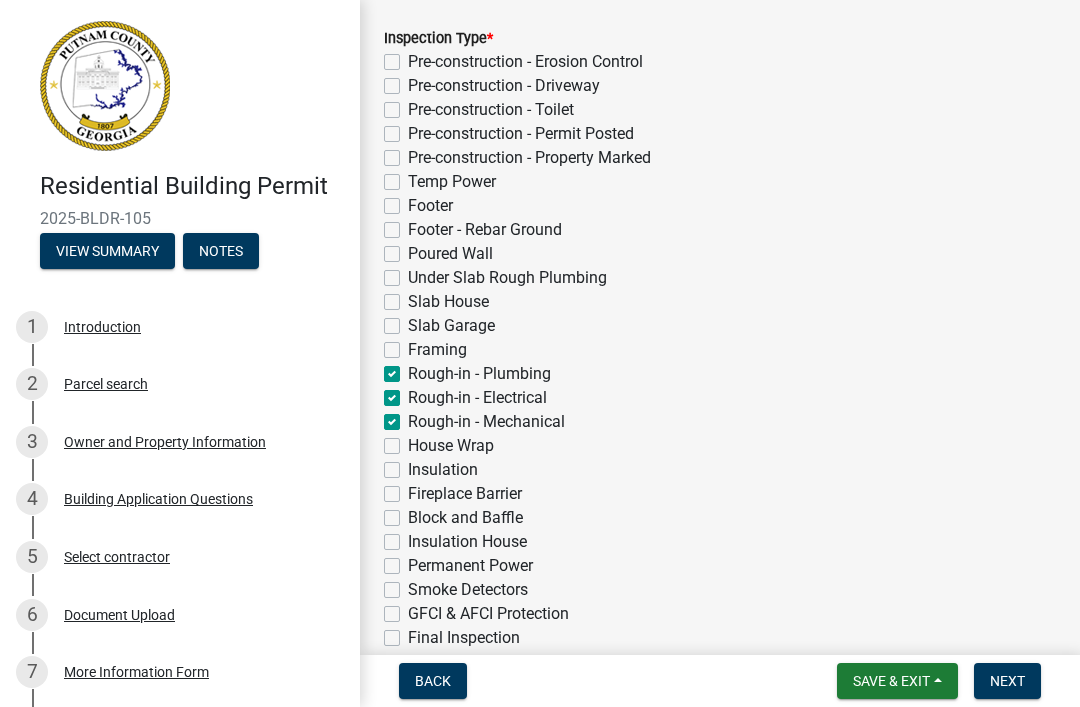 scroll, scrollTop: 486, scrollLeft: 0, axis: vertical 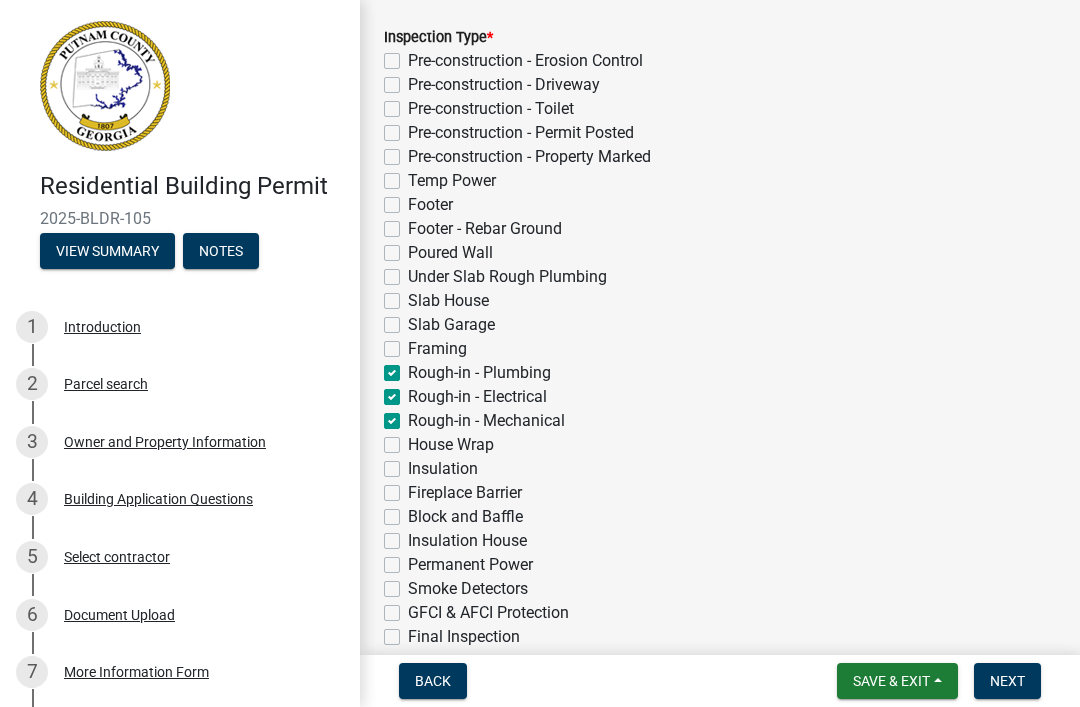 click on "Rough-in - Plumbing" 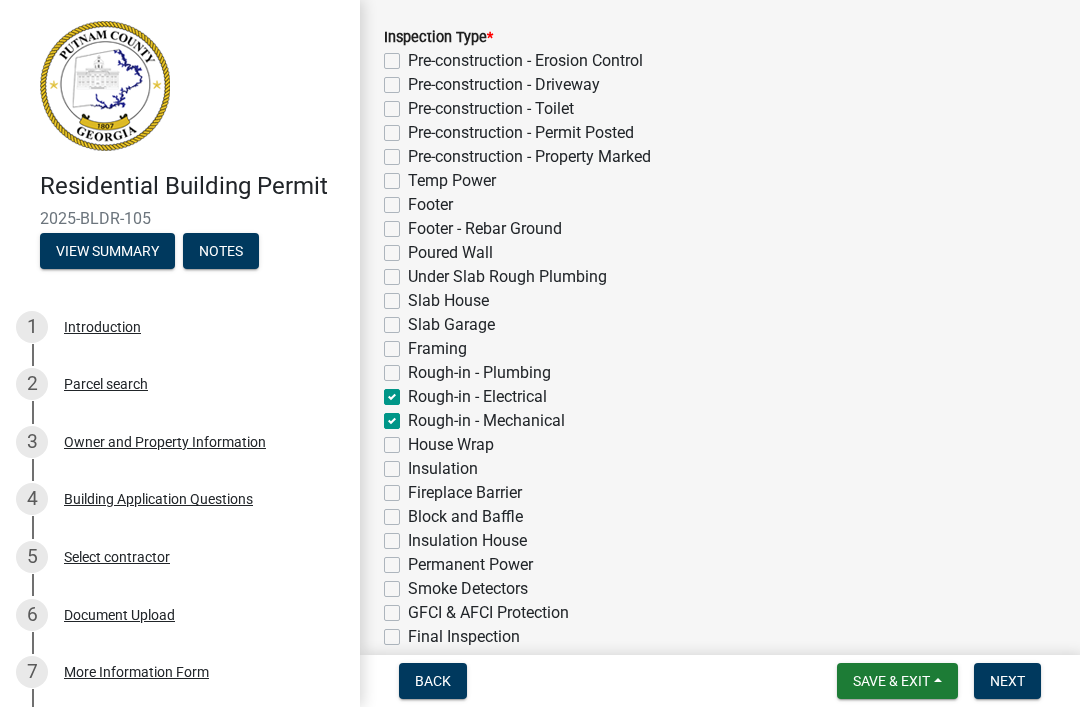 checkbox on "false" 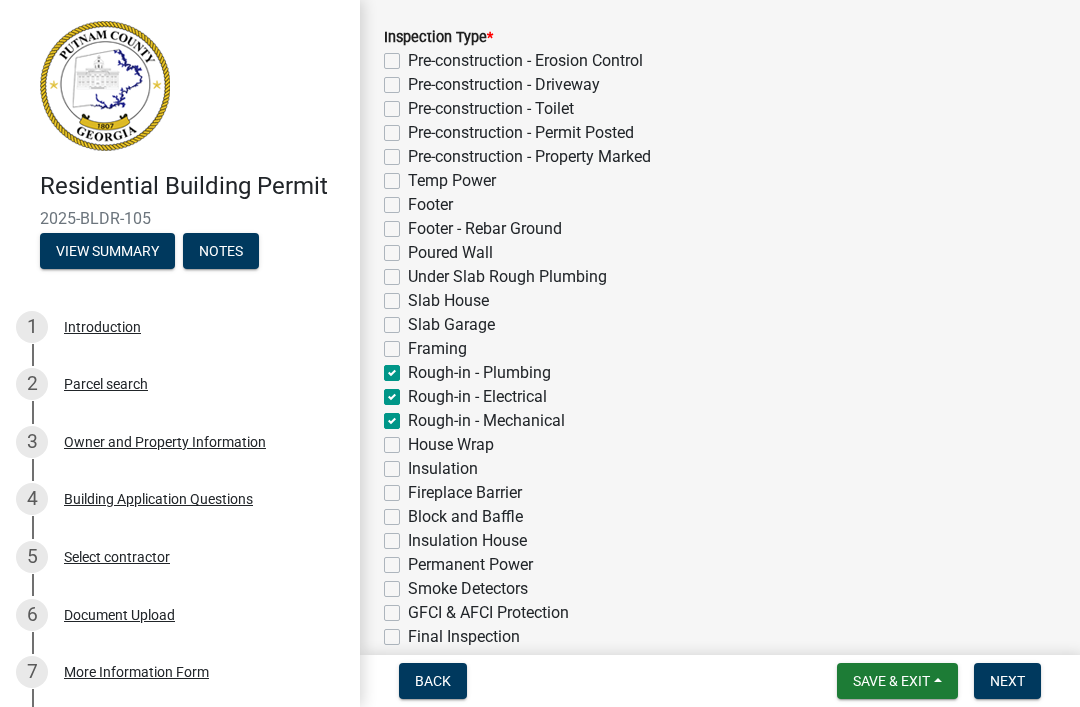 checkbox on "false" 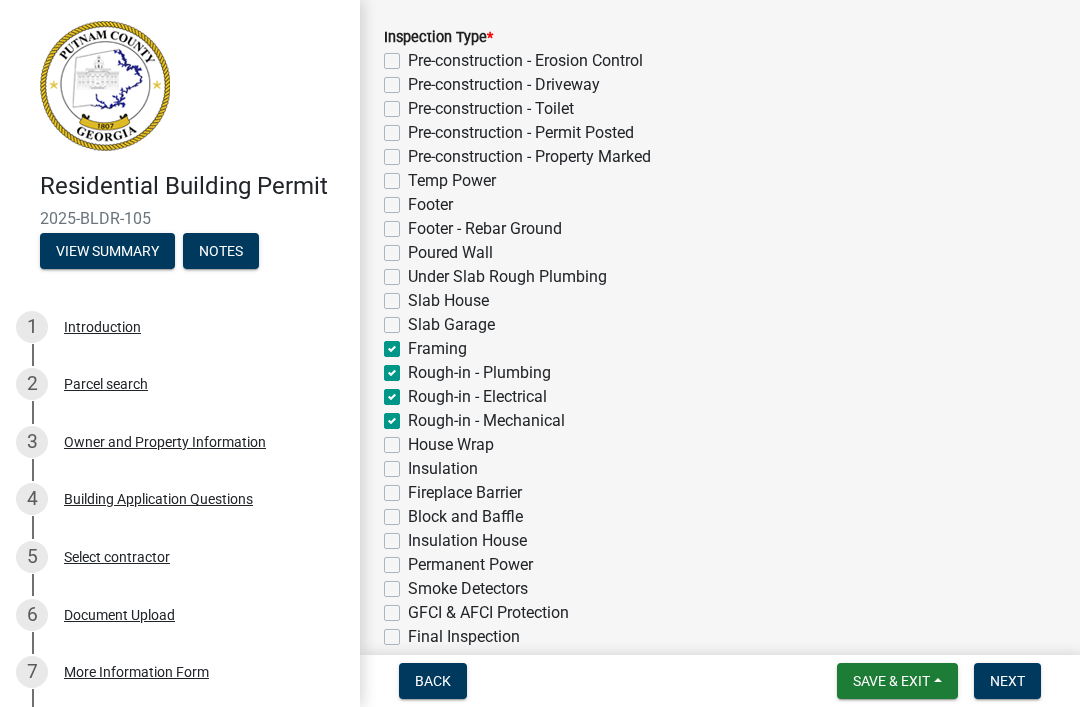 checkbox on "false" 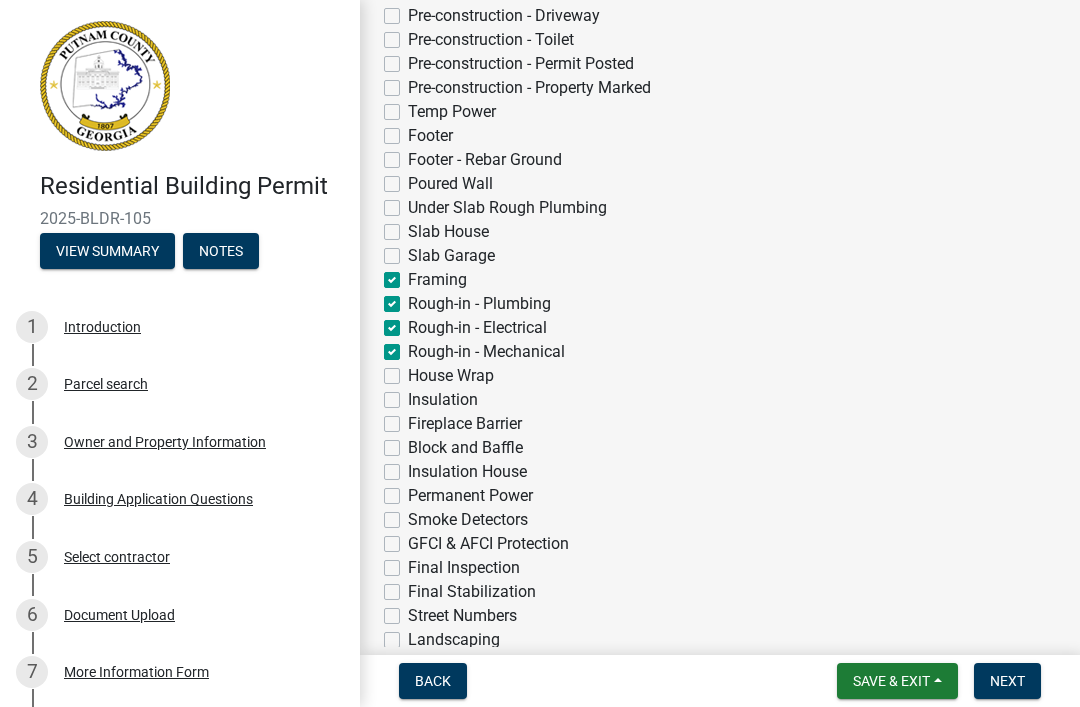 scroll, scrollTop: 557, scrollLeft: 0, axis: vertical 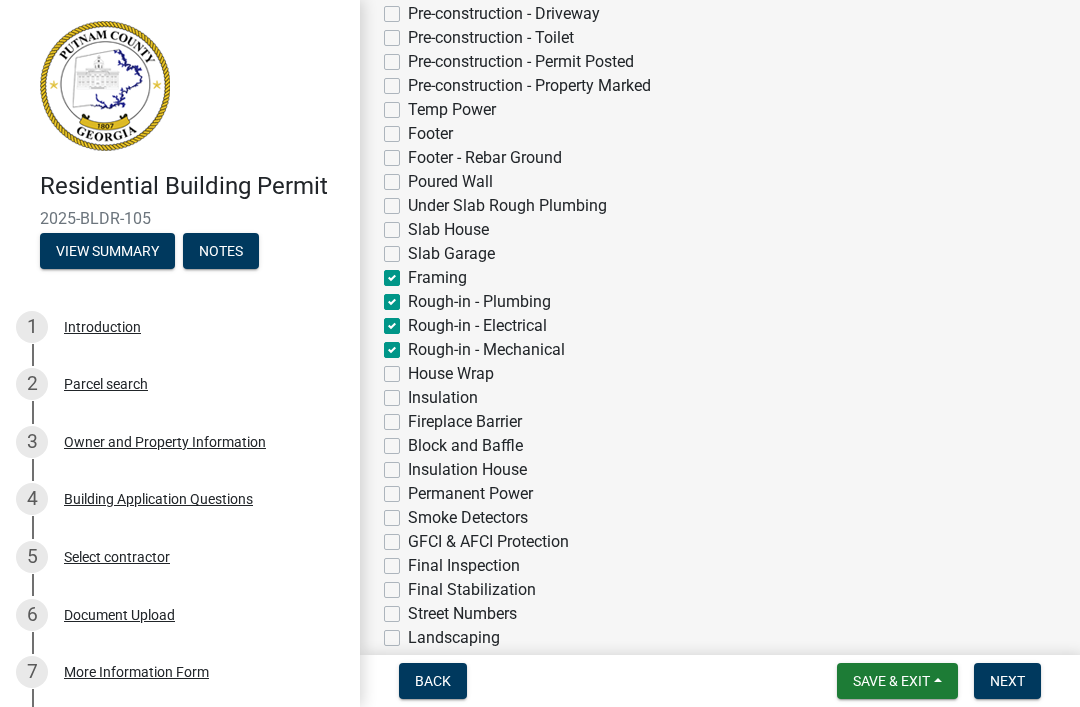 click on "Permanent Power" 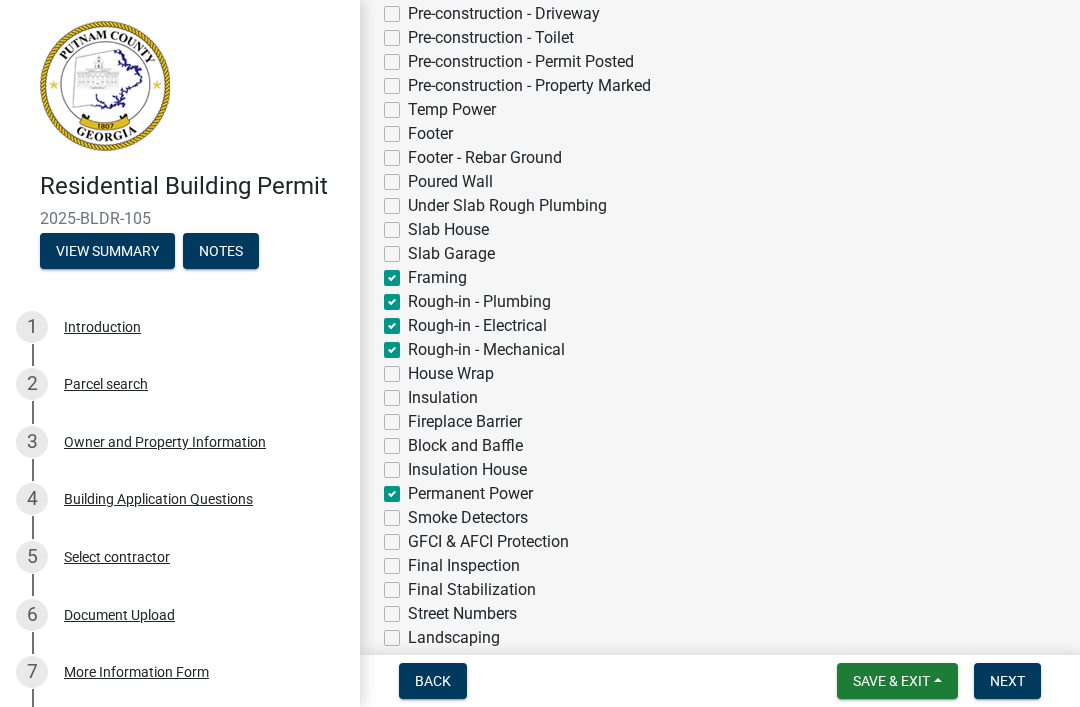 checkbox on "false" 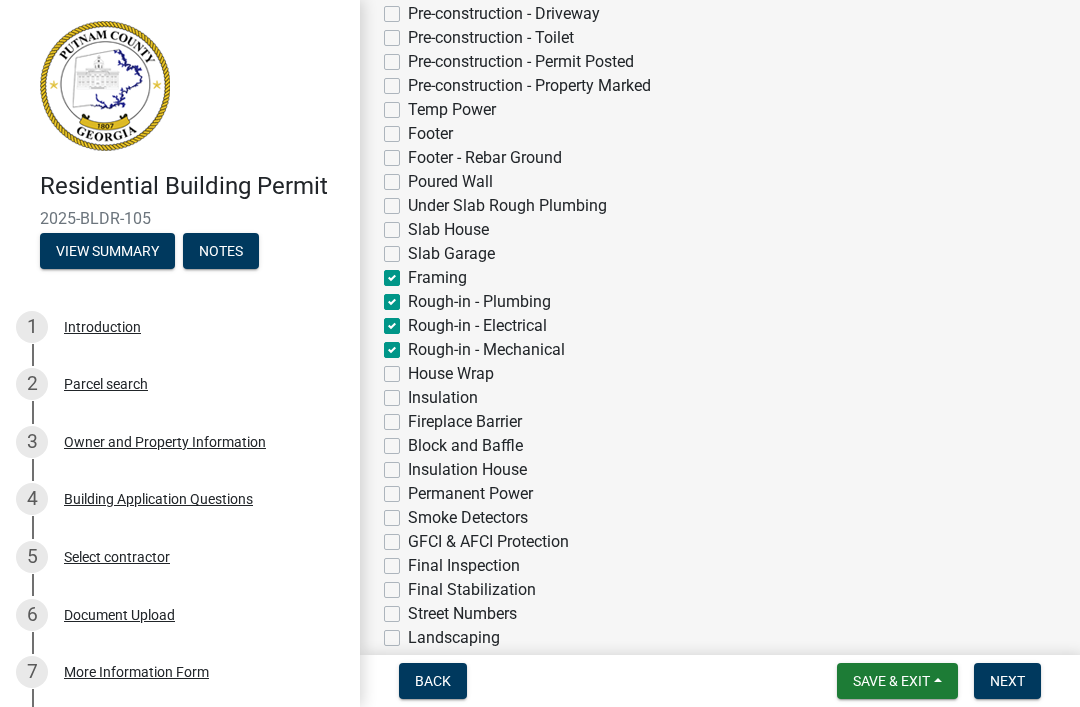 click on "Permanent Power" 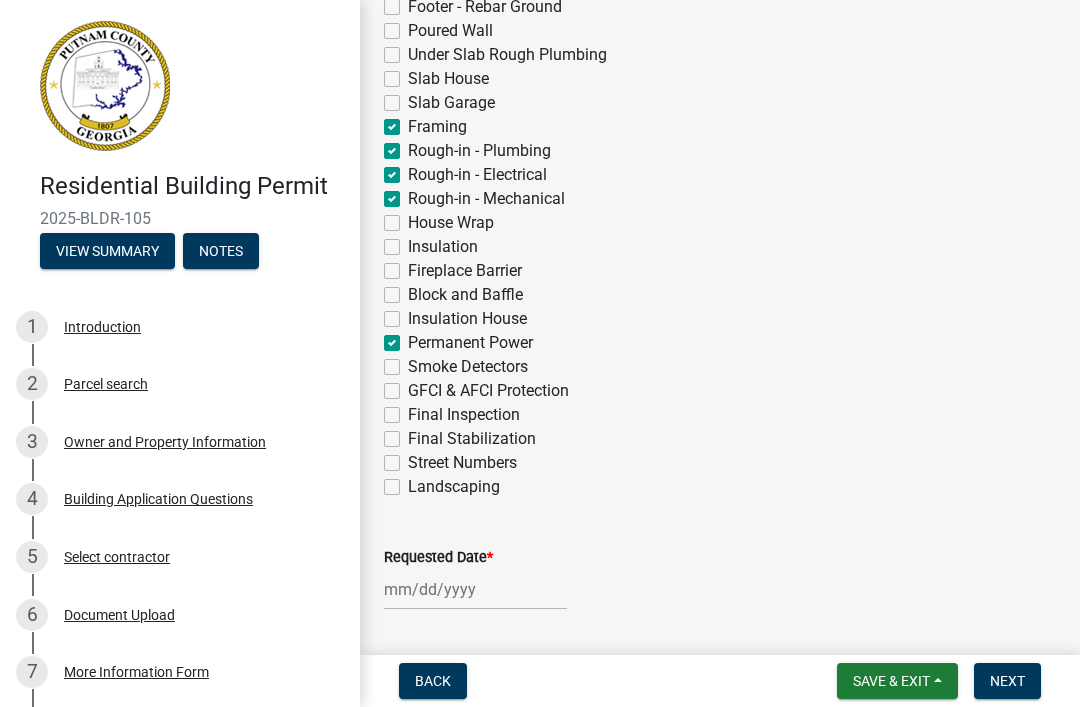 scroll, scrollTop: 711, scrollLeft: 0, axis: vertical 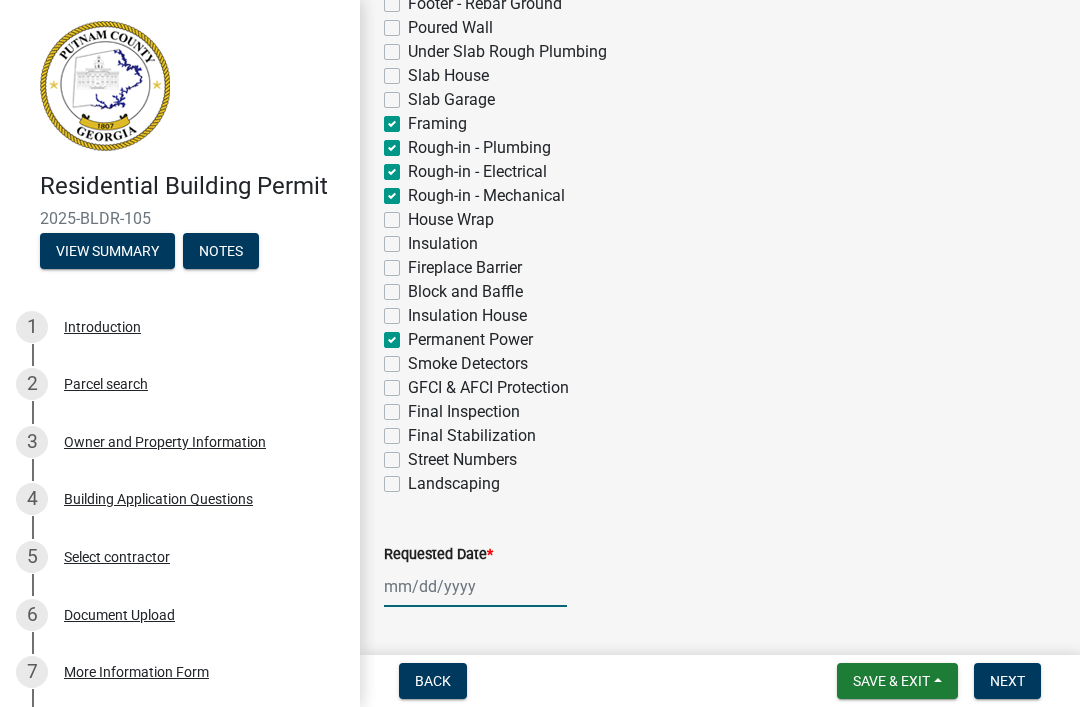 click 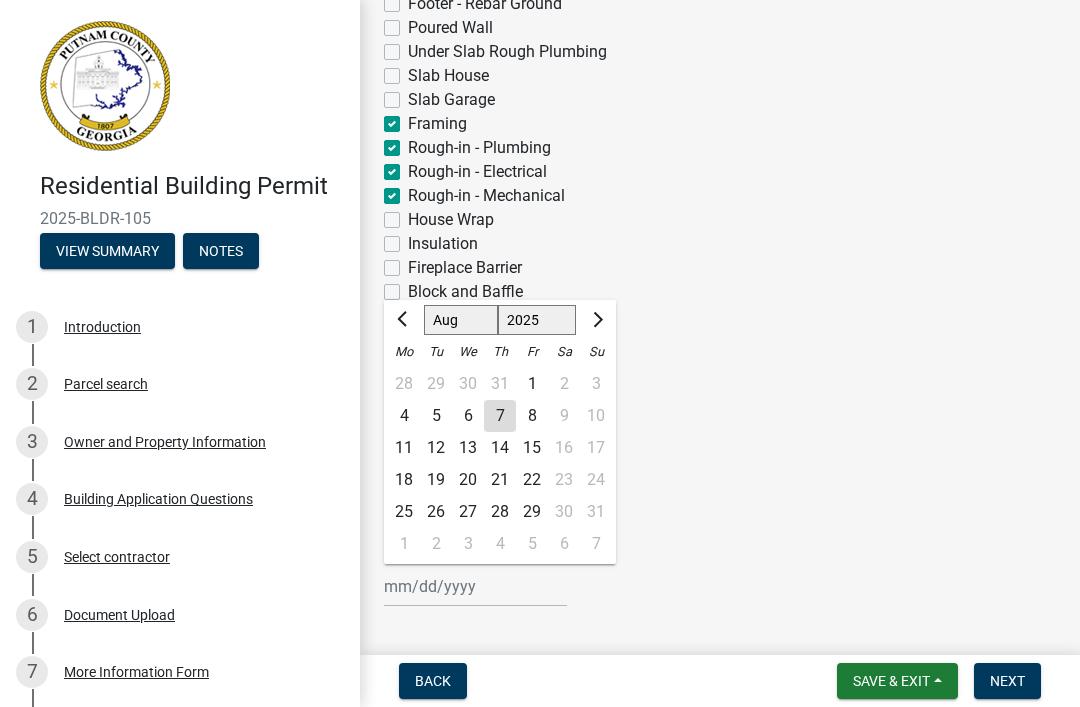 click on "8" 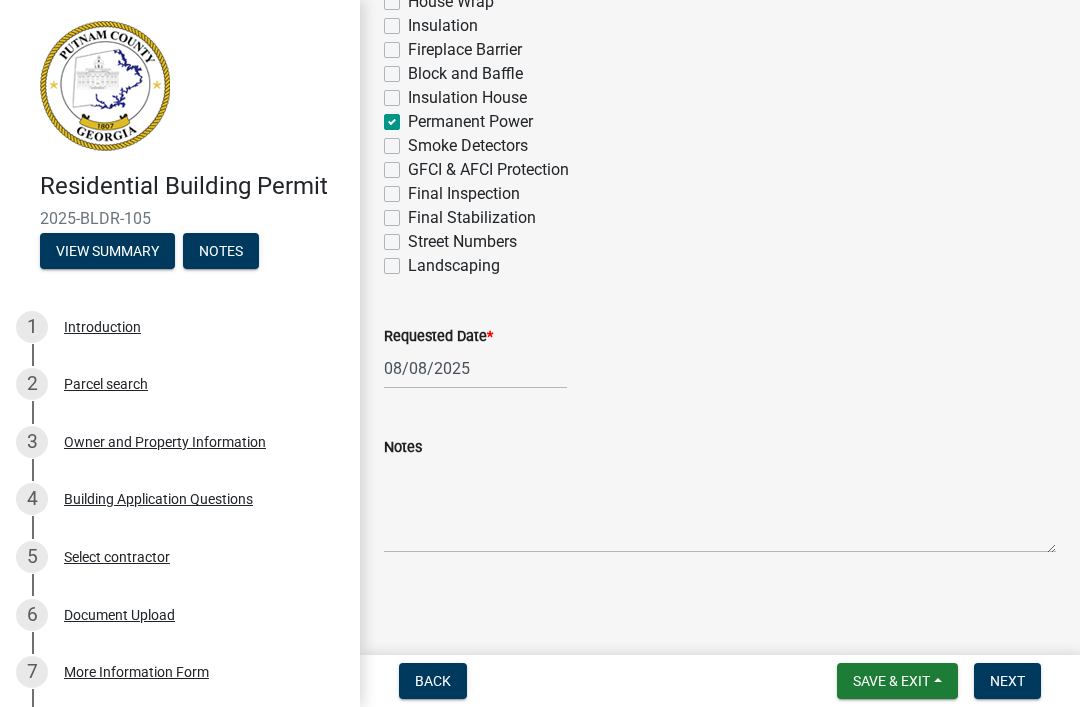 scroll, scrollTop: 929, scrollLeft: 0, axis: vertical 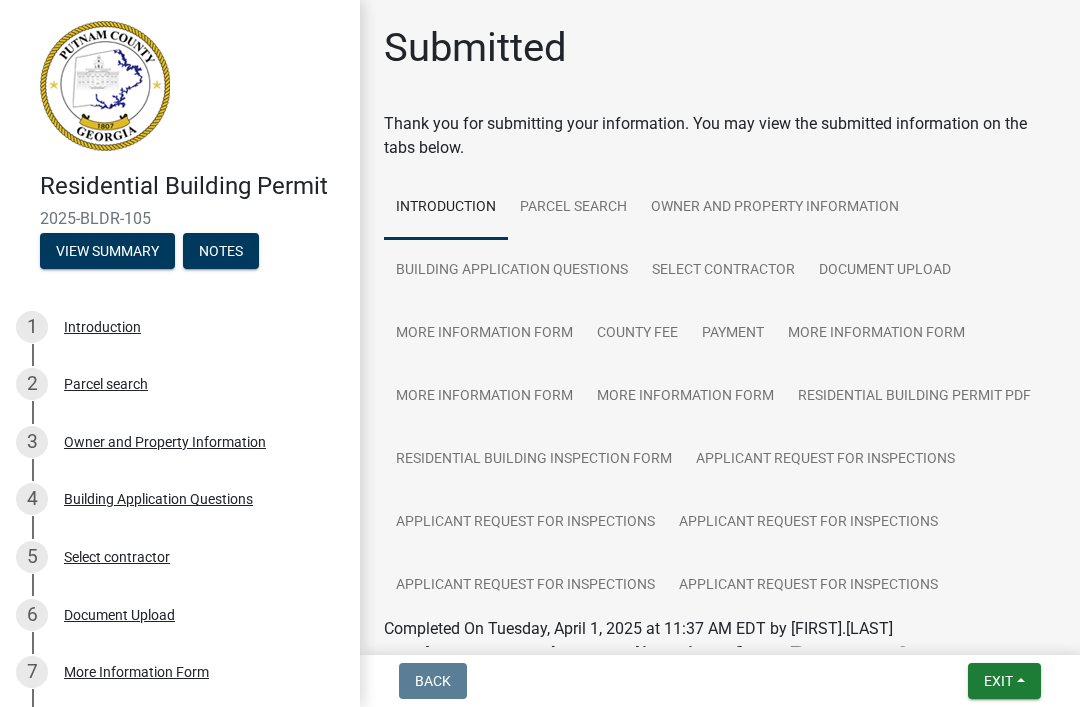 click on "Exit" at bounding box center (1004, 681) 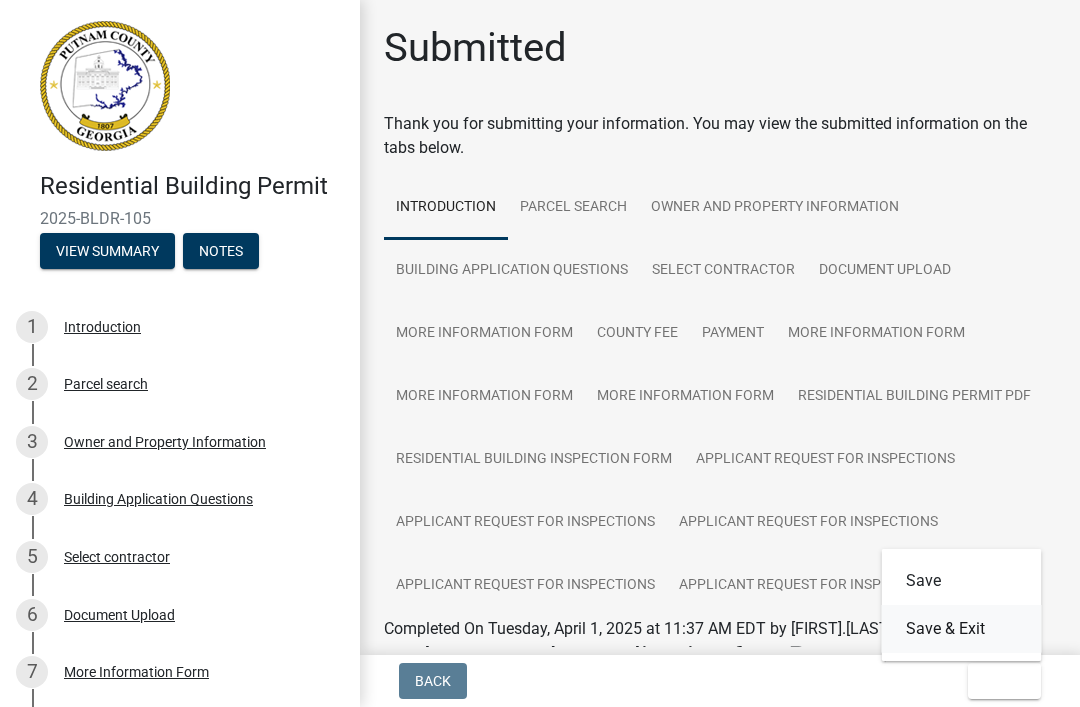 click on "Save & Exit" at bounding box center (962, 629) 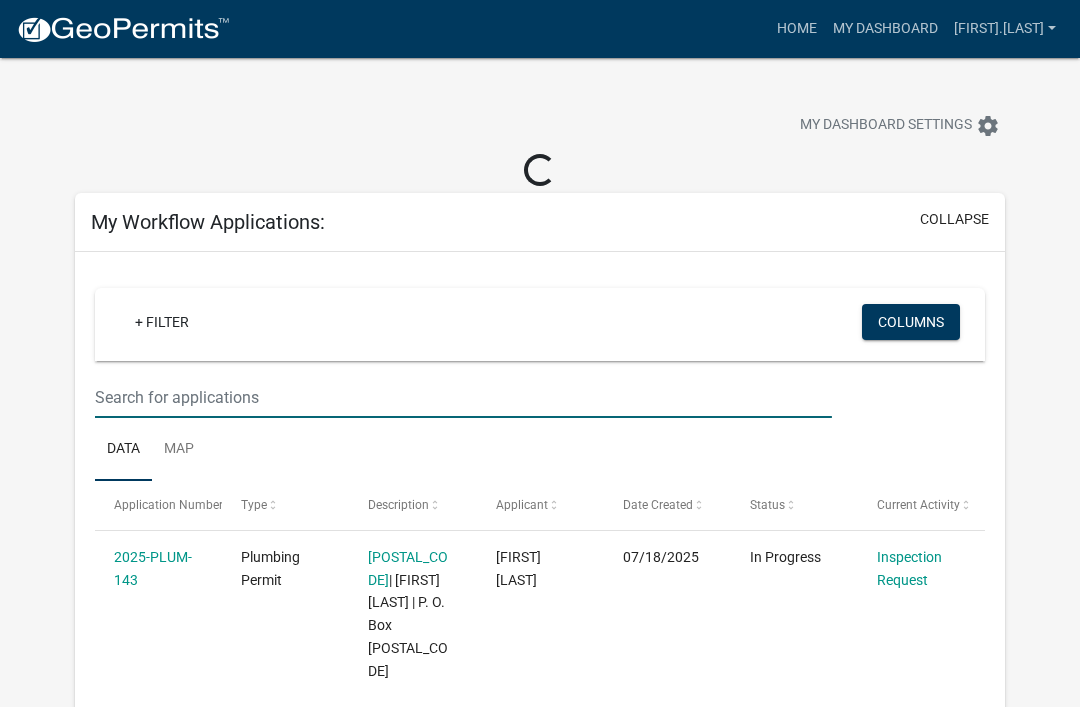 click at bounding box center [463, 397] 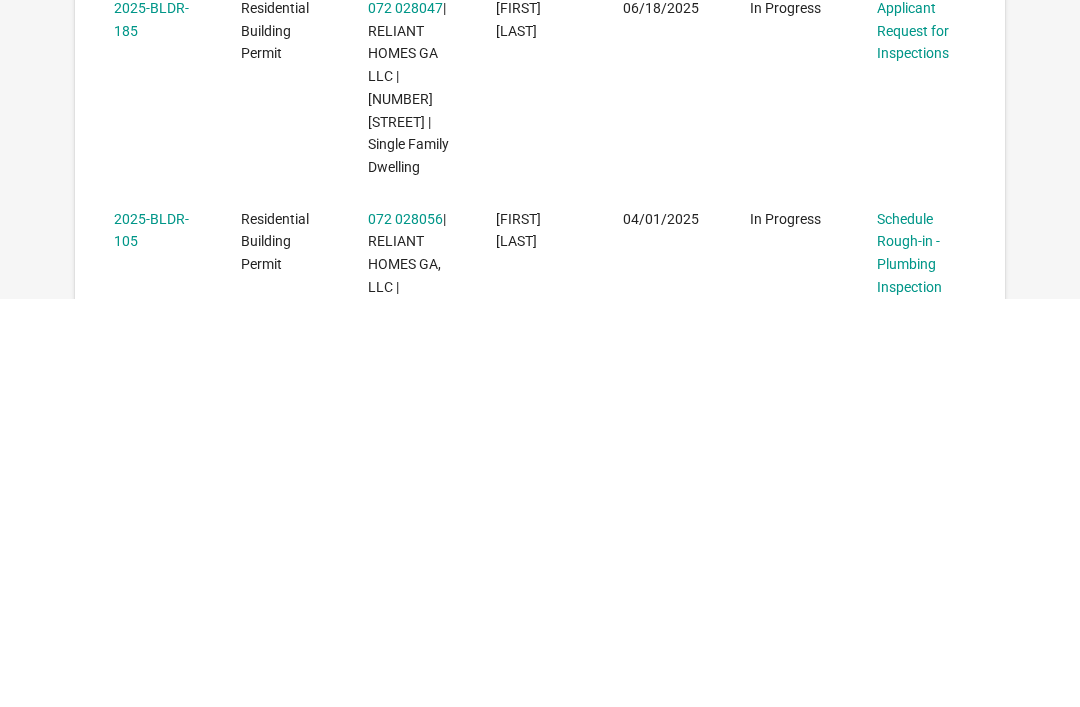 click on "Schedule Rough-in - Plumbing Inspection" 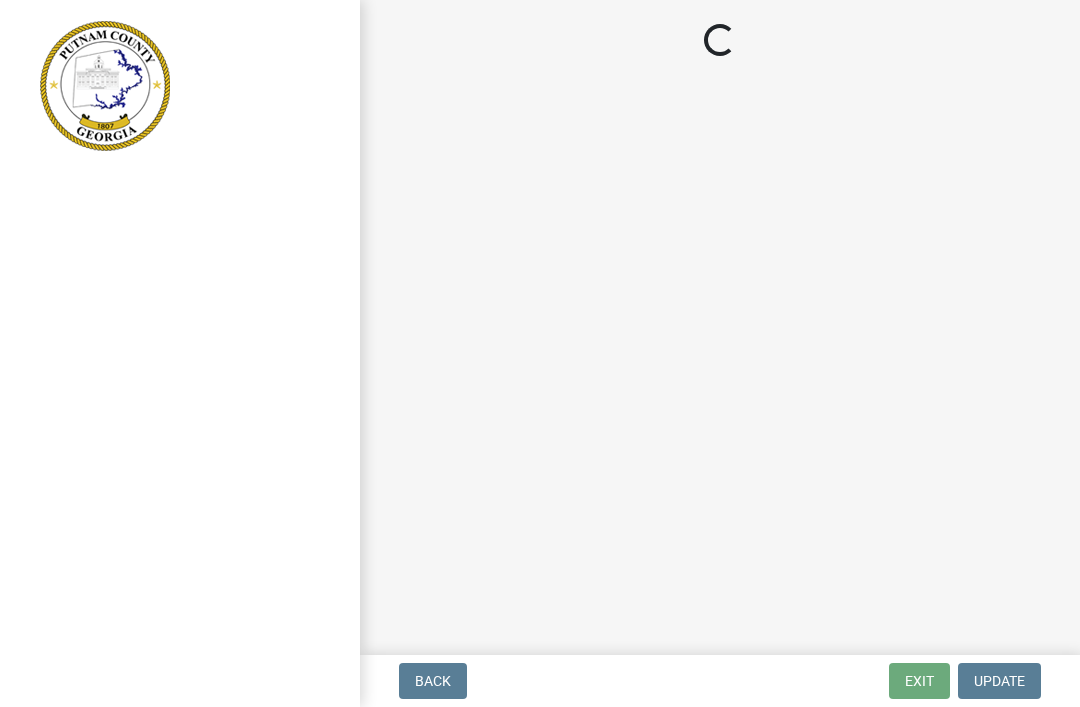 scroll, scrollTop: 0, scrollLeft: 0, axis: both 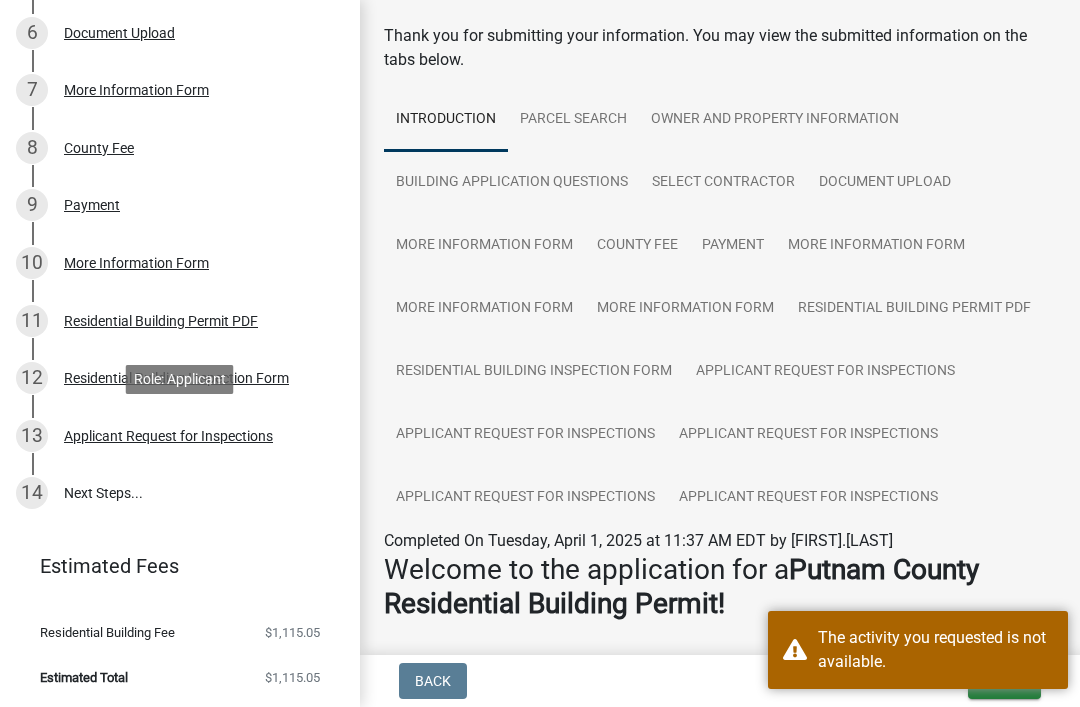 click on "[NUMBER]    Applicant Request for Inspections" at bounding box center (172, 436) 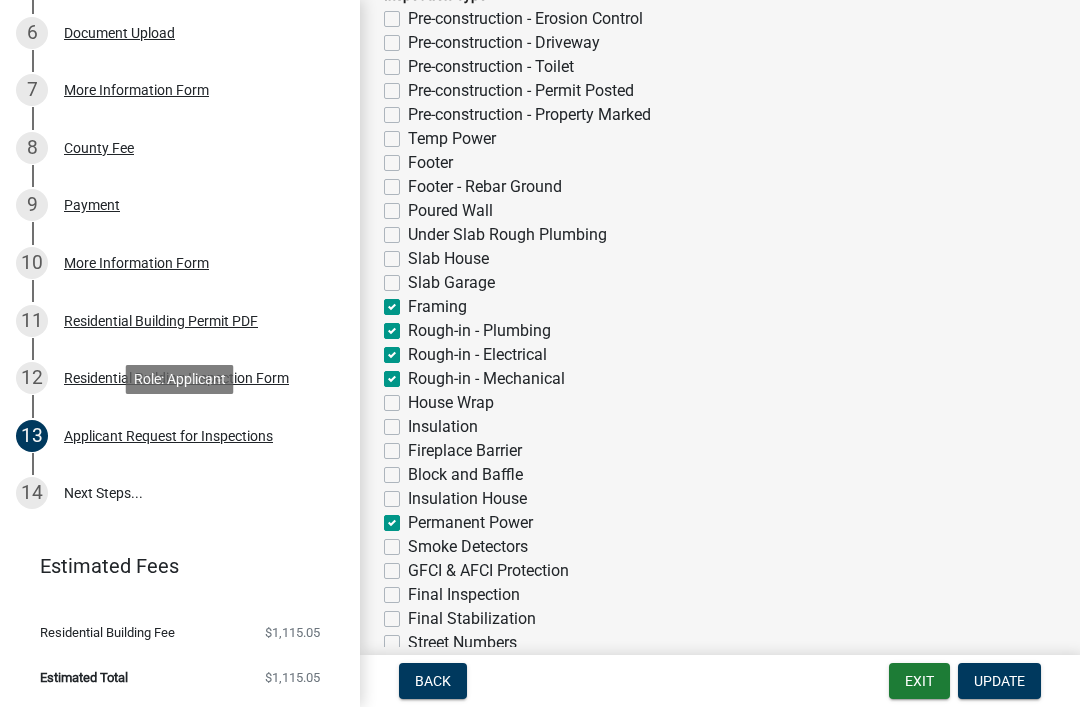 scroll, scrollTop: 533, scrollLeft: 0, axis: vertical 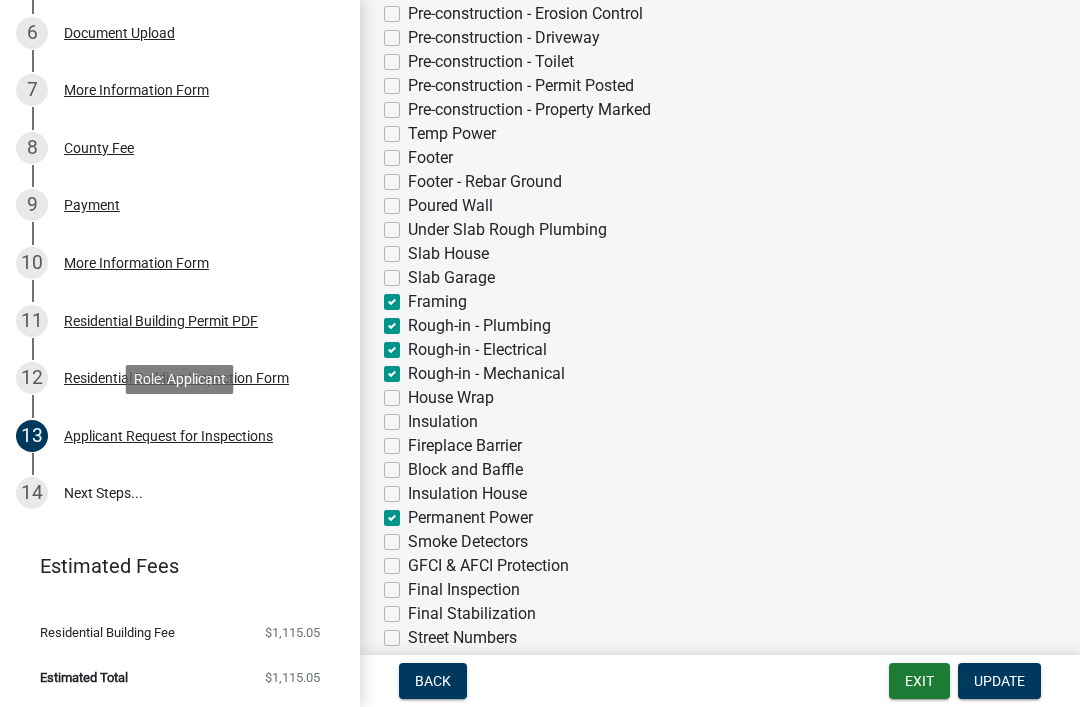 click on "Permanent Power" 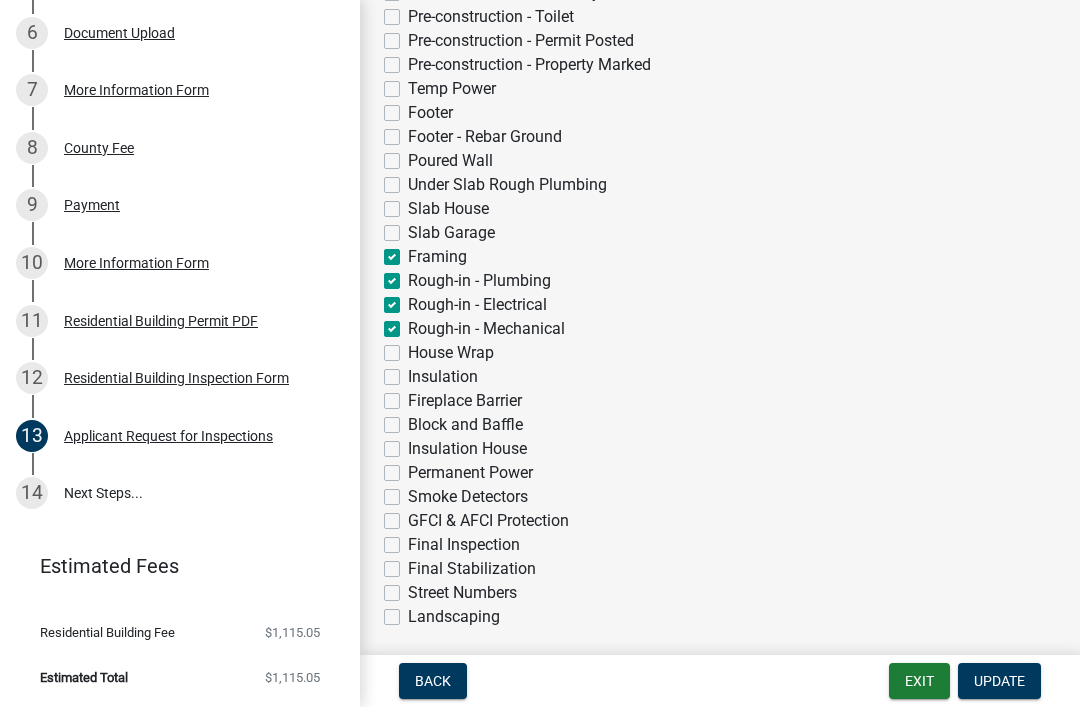 scroll, scrollTop: 583, scrollLeft: 0, axis: vertical 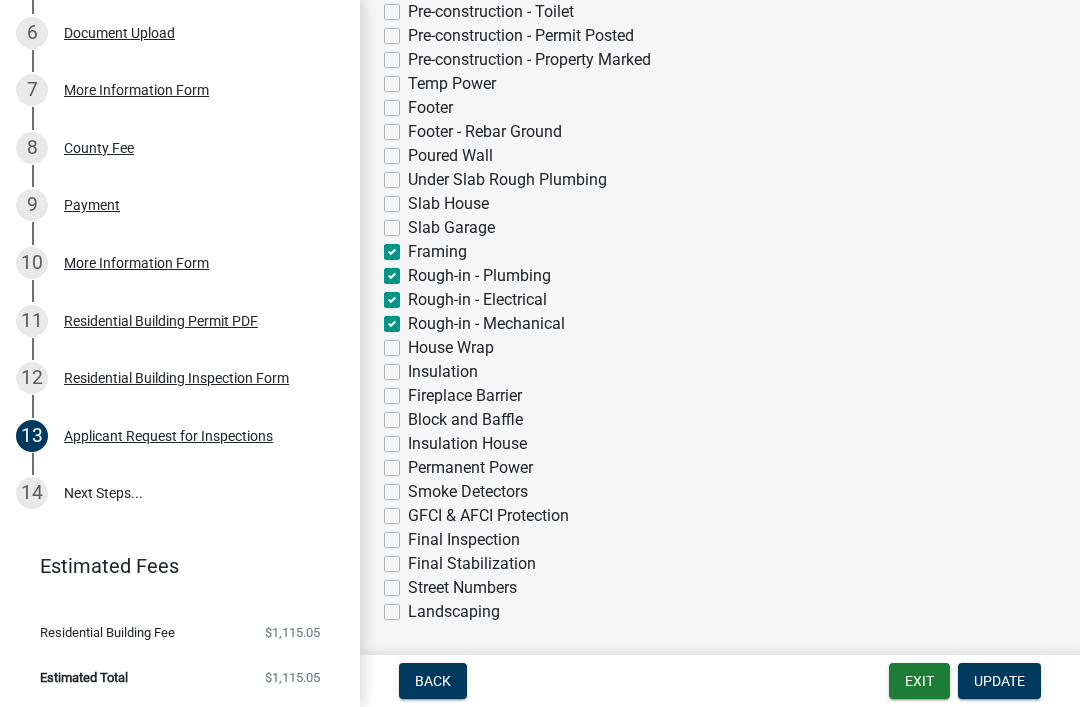 click on "Update" at bounding box center [999, 681] 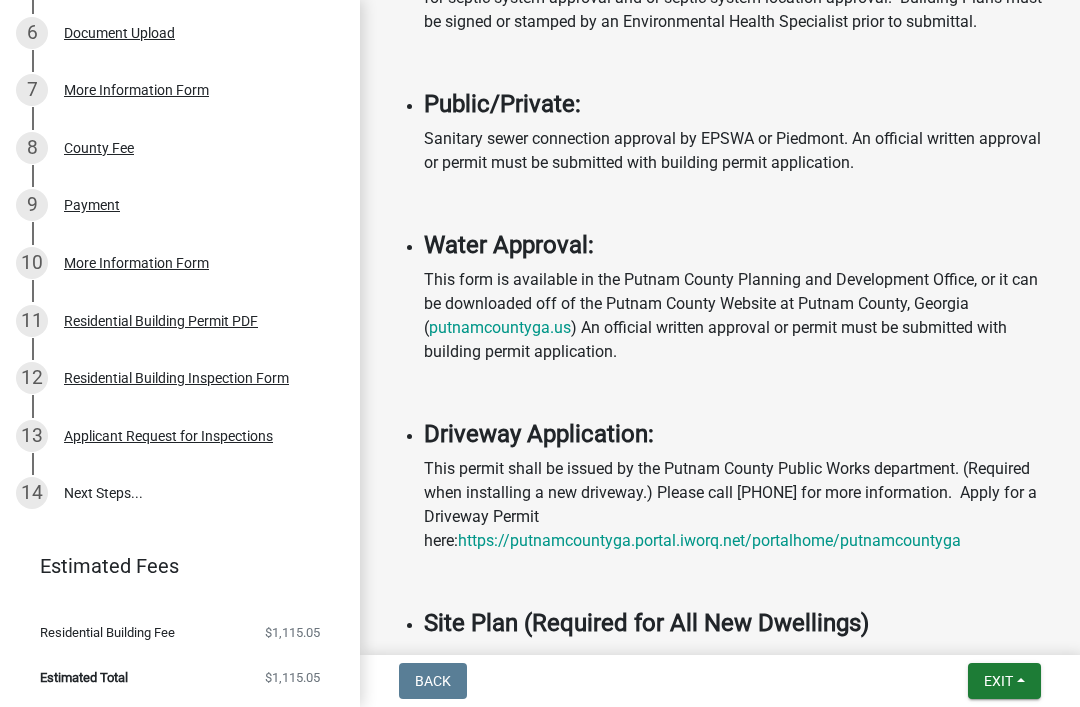 click on "Exit" at bounding box center [998, 681] 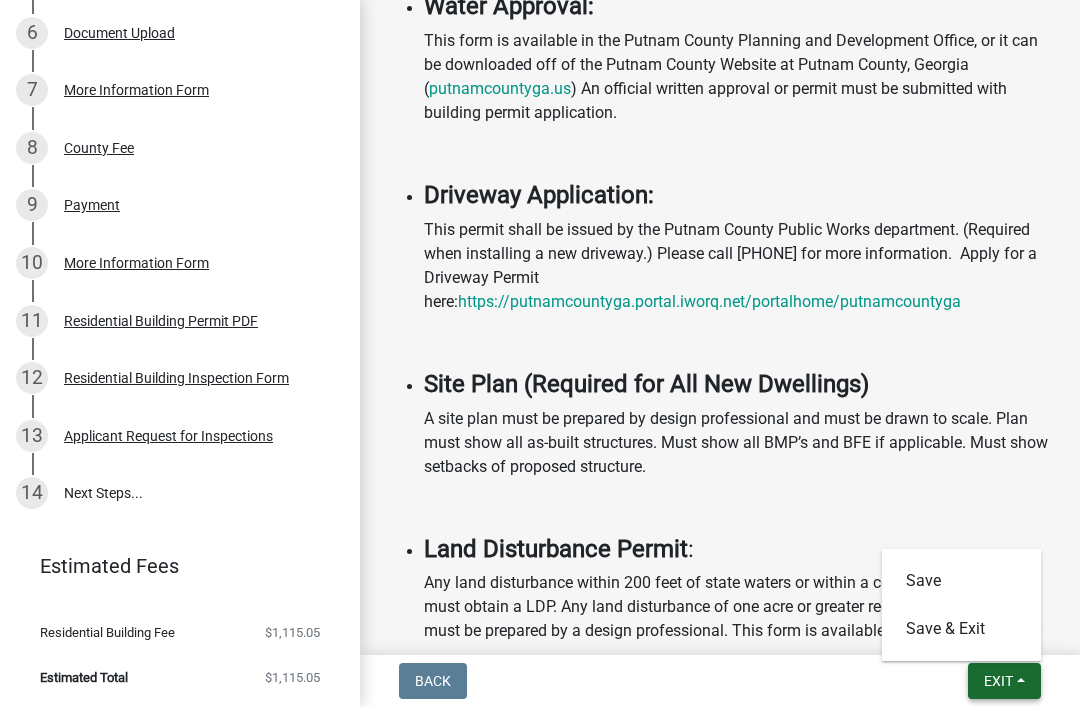 scroll, scrollTop: 1710, scrollLeft: 0, axis: vertical 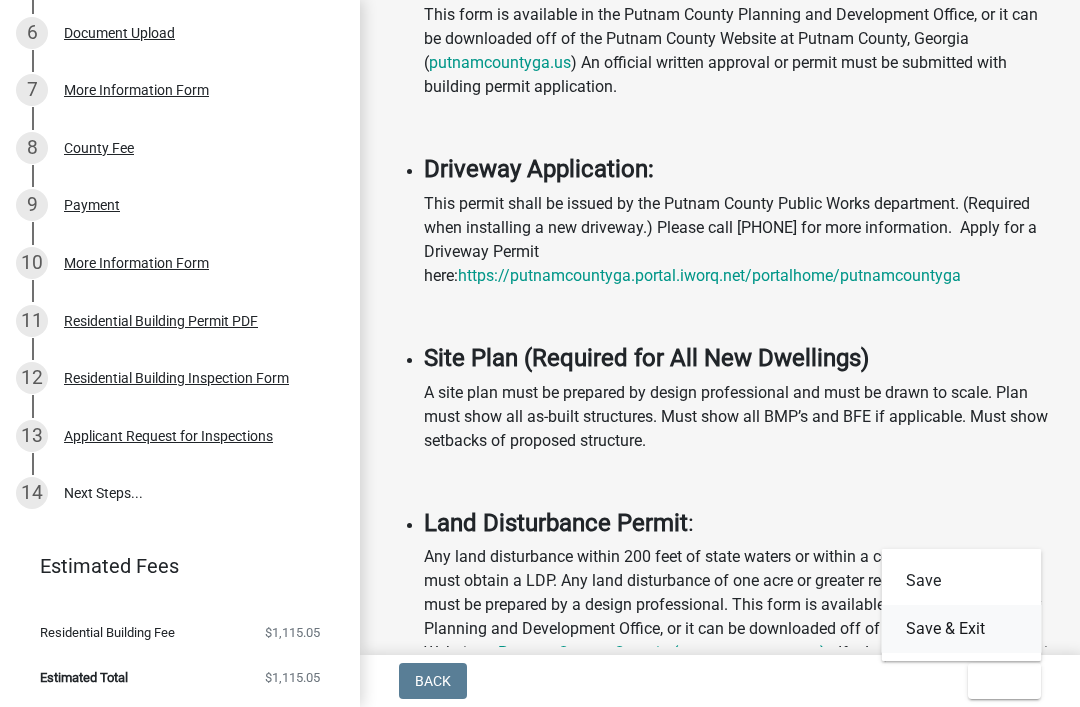 click on "Save & Exit" at bounding box center [962, 629] 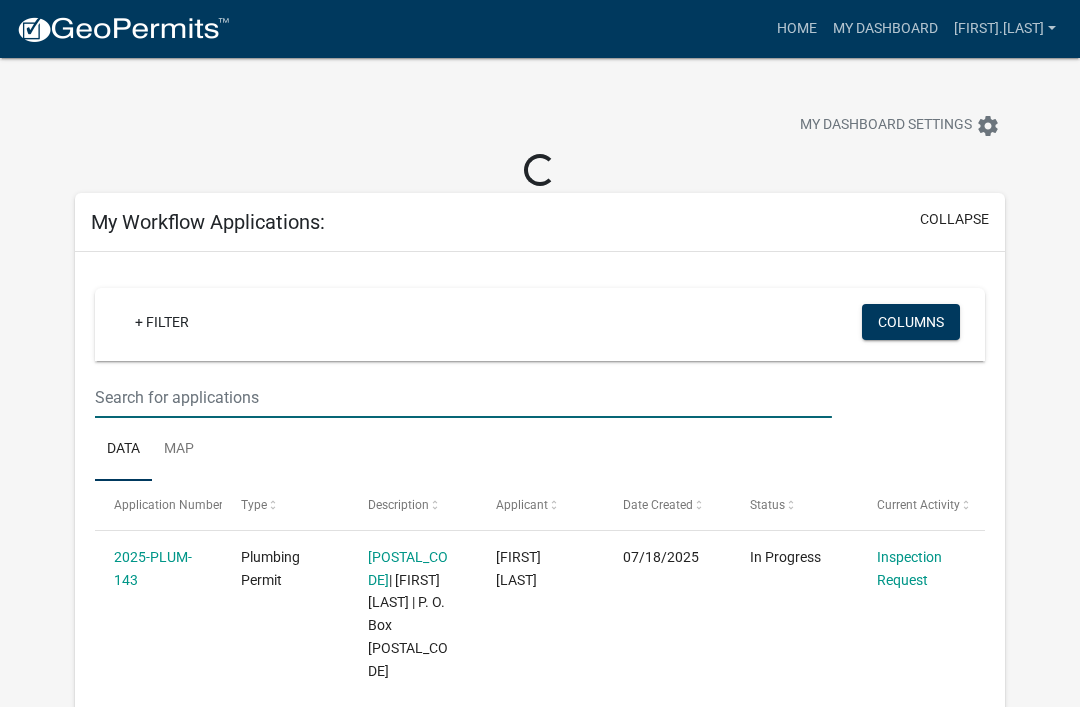 click at bounding box center [463, 397] 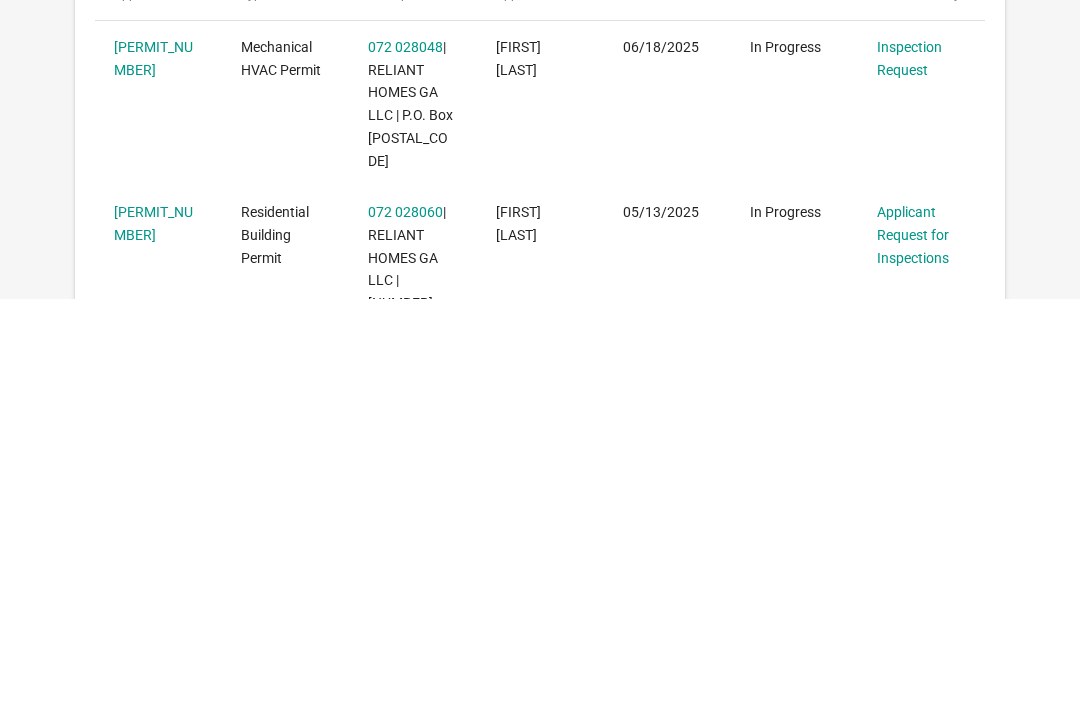 scroll, scrollTop: 75, scrollLeft: 0, axis: vertical 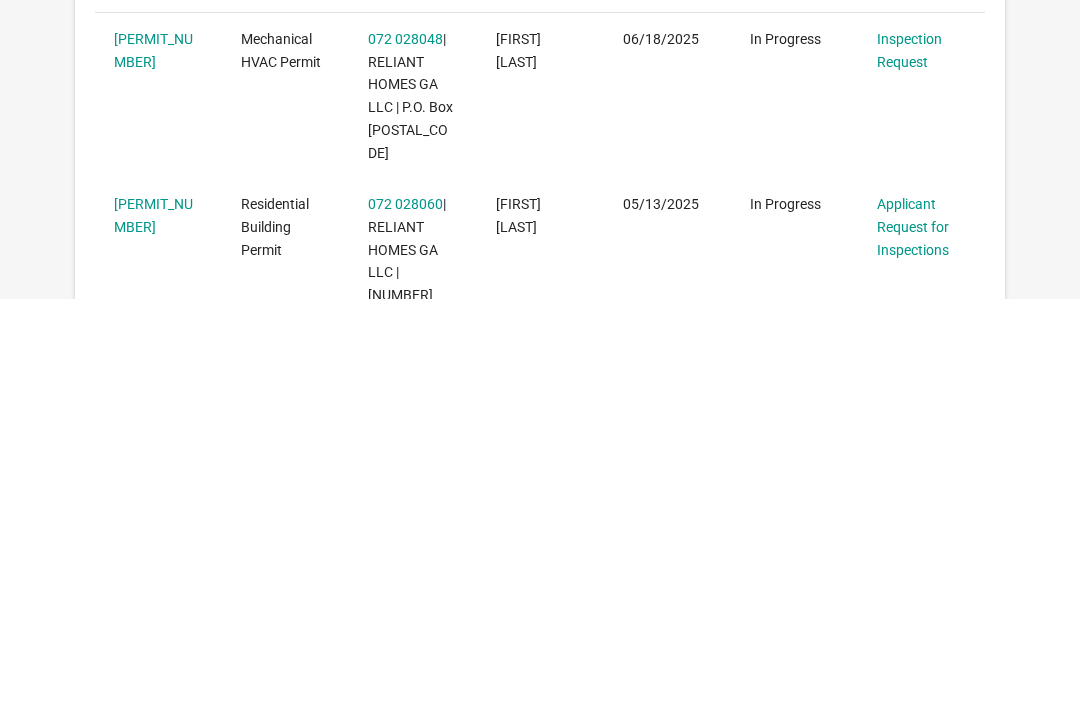 click on "Applicant Request for Inspections" 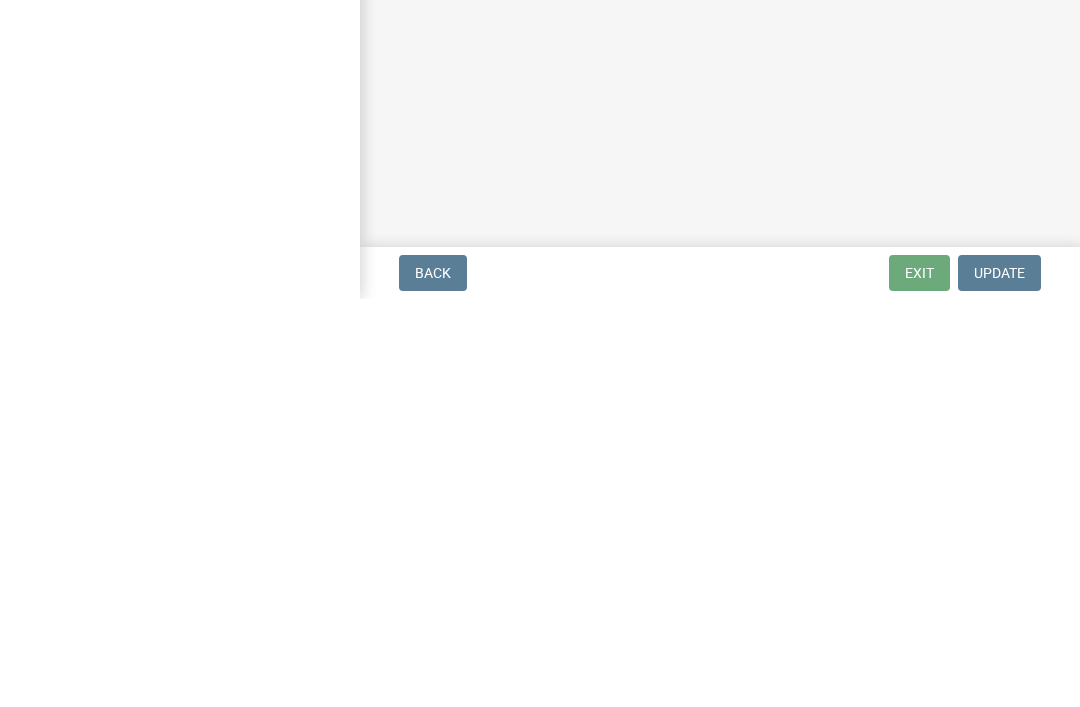 scroll, scrollTop: 0, scrollLeft: 0, axis: both 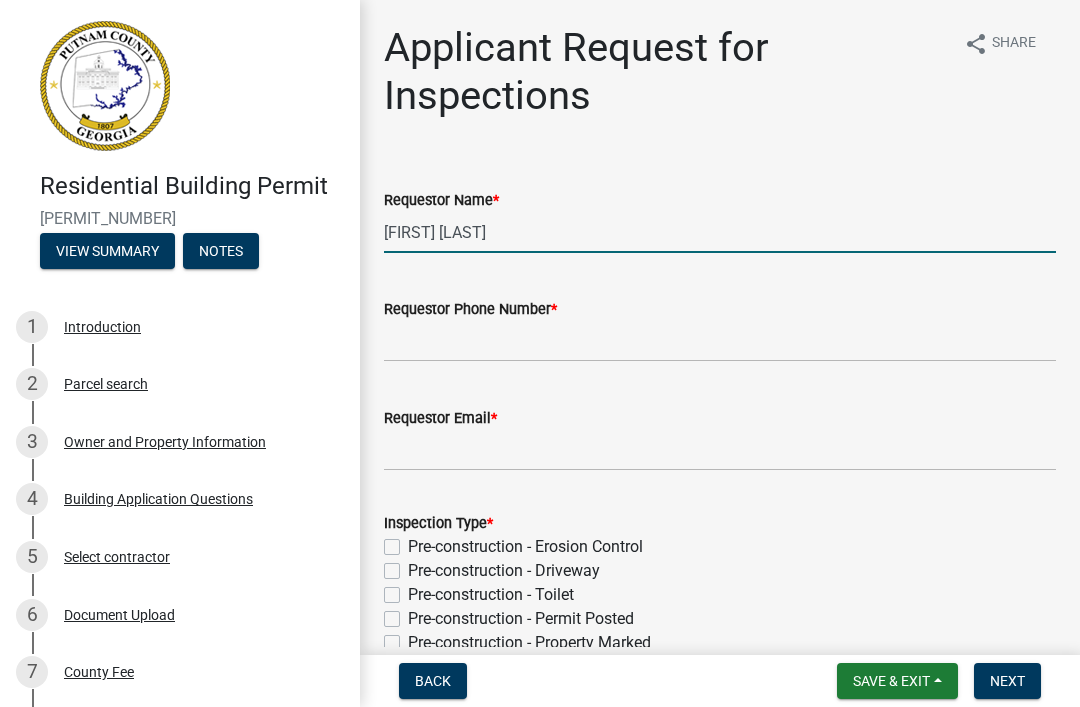 click on "[FIRST] [LAST]" at bounding box center (720, 232) 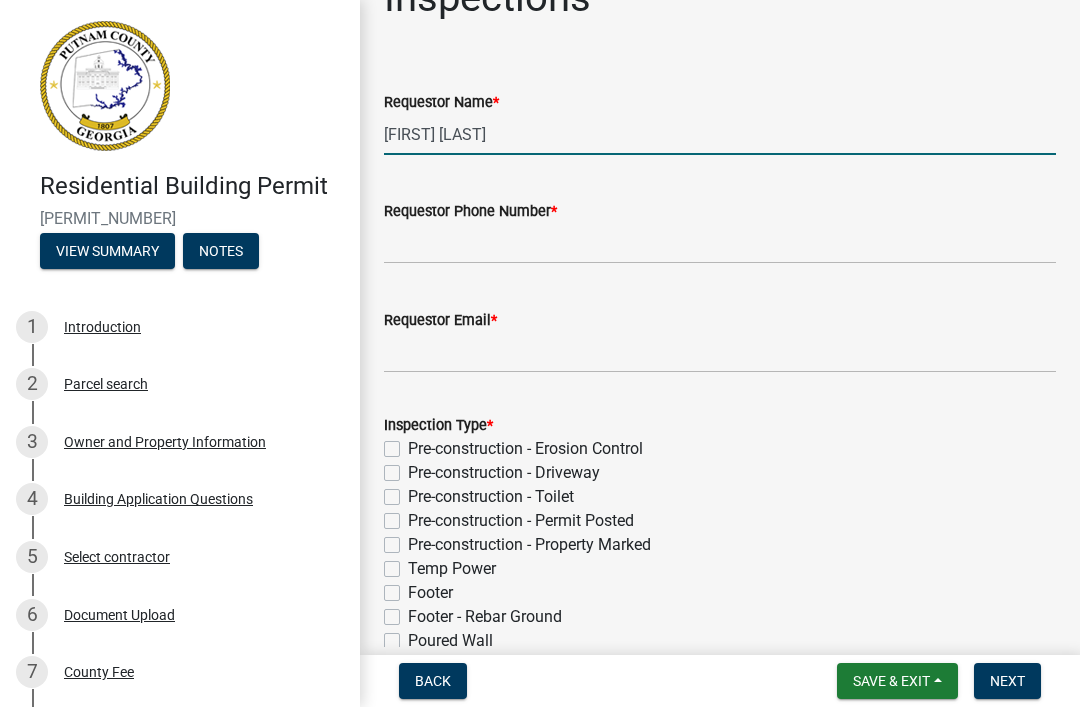 scroll, scrollTop: 111, scrollLeft: 0, axis: vertical 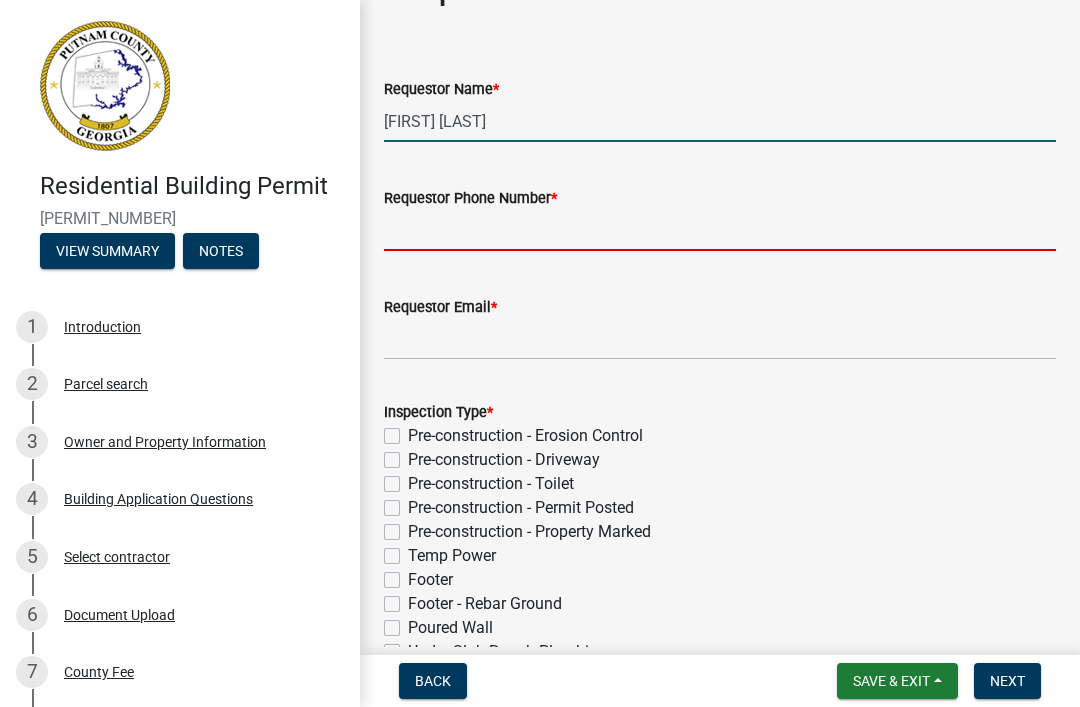 click on "Requestor Phone Number  *" at bounding box center [720, 230] 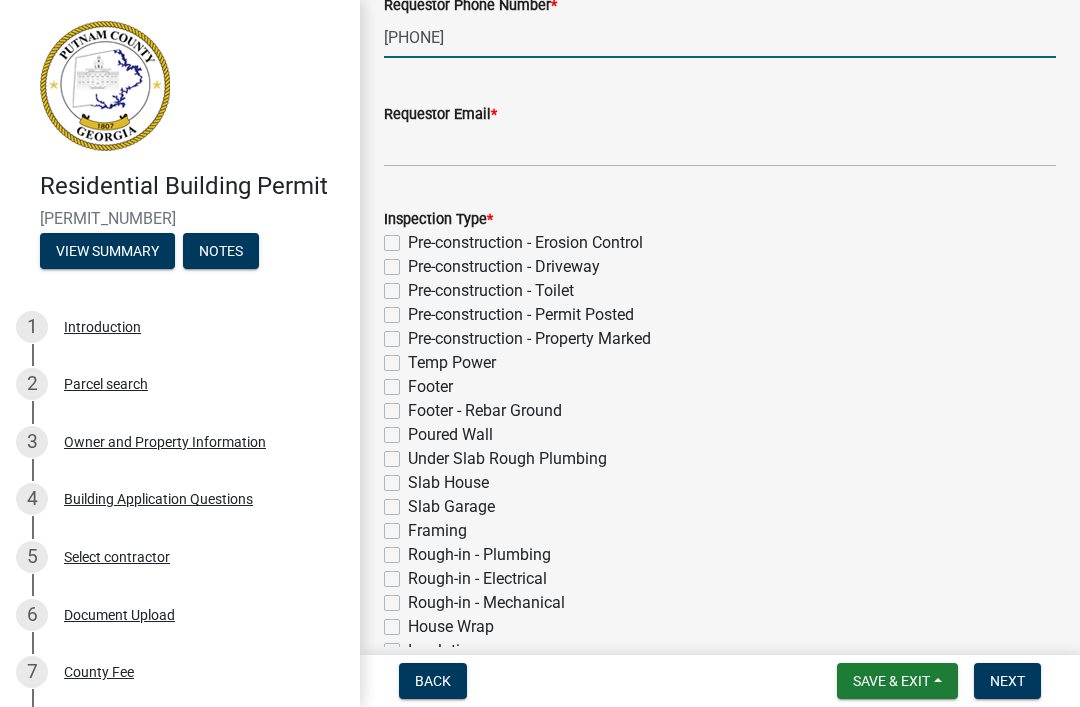 scroll, scrollTop: 323, scrollLeft: 0, axis: vertical 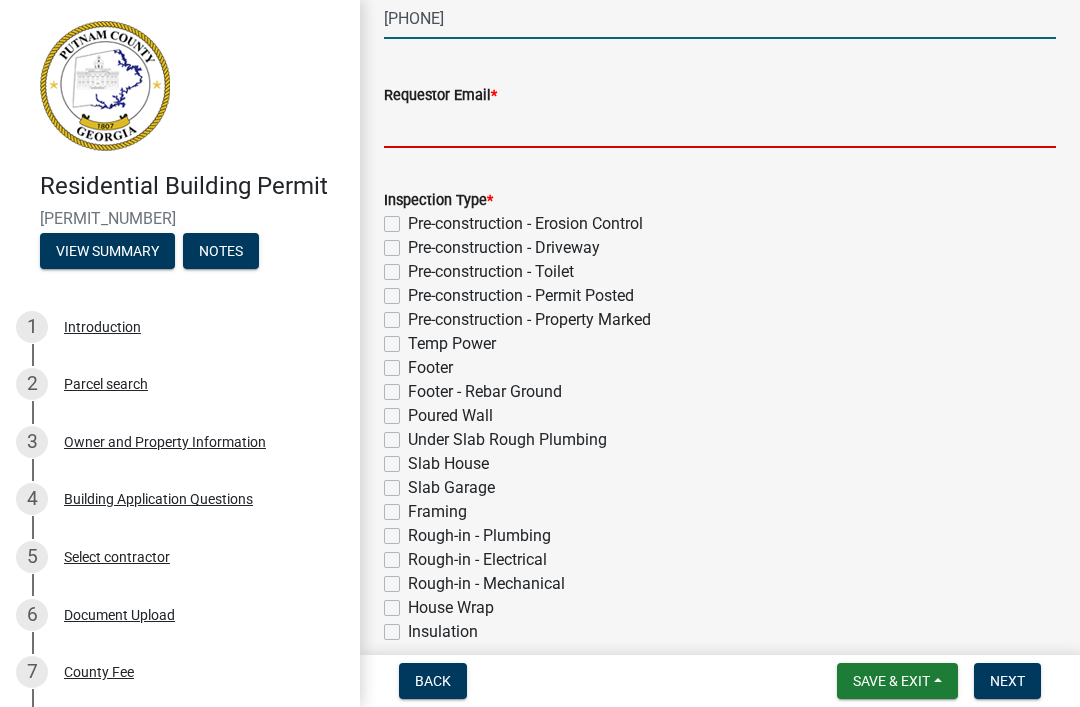 click on "Requestor Email  *" at bounding box center (720, 127) 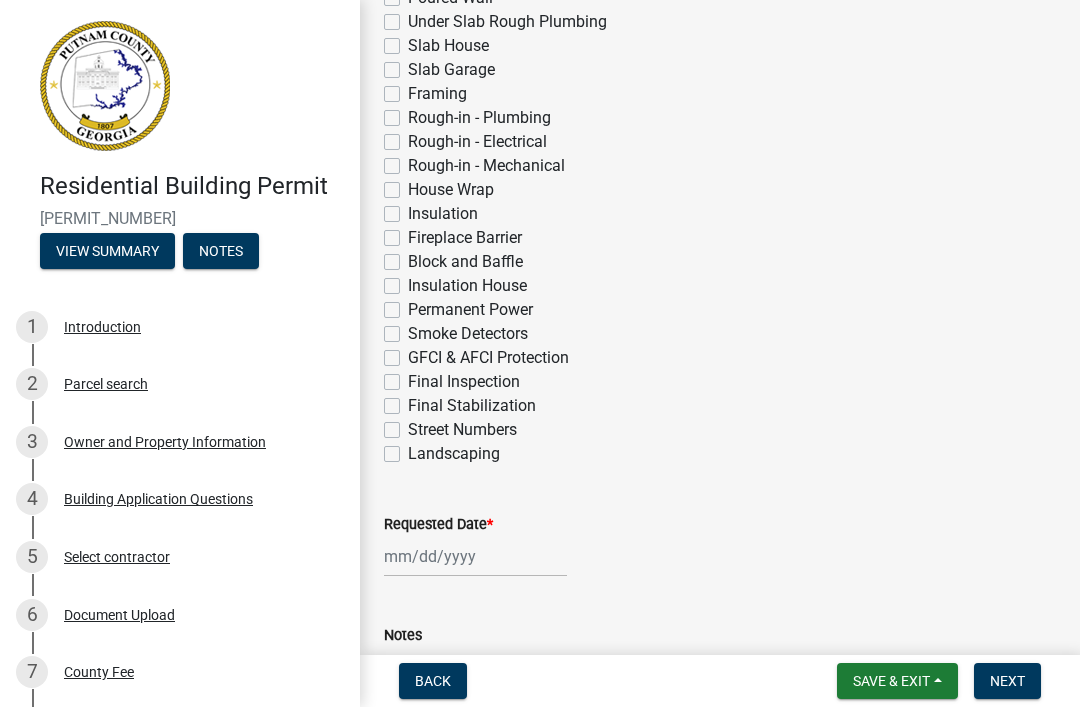 scroll, scrollTop: 793, scrollLeft: 0, axis: vertical 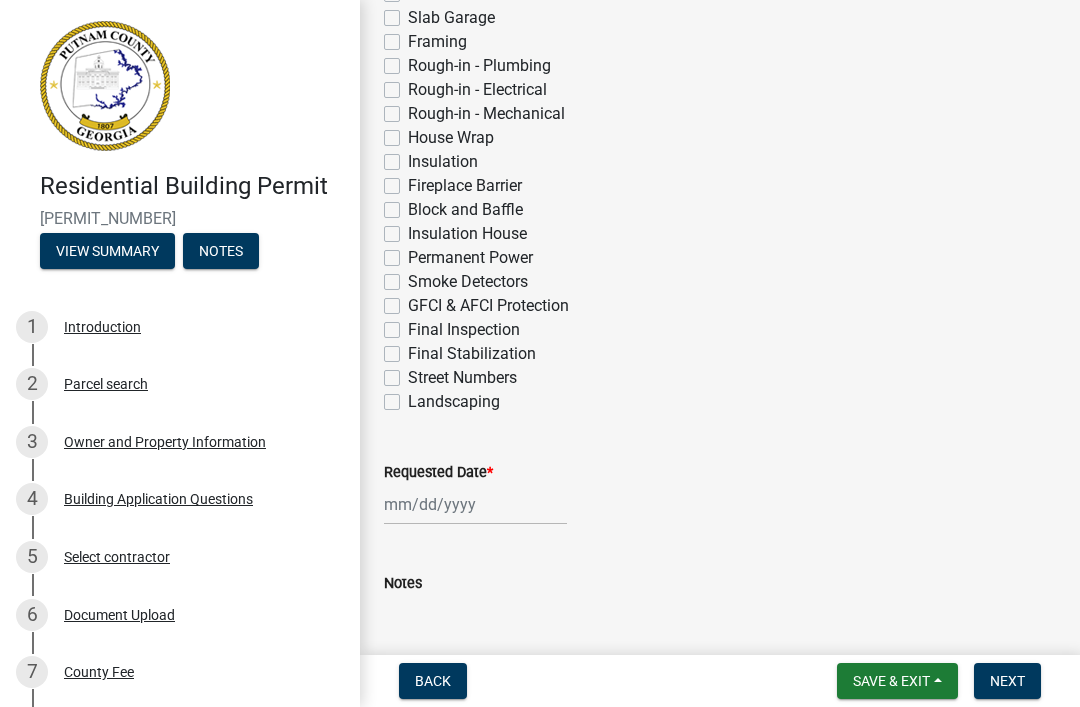 click on "House Wrap" 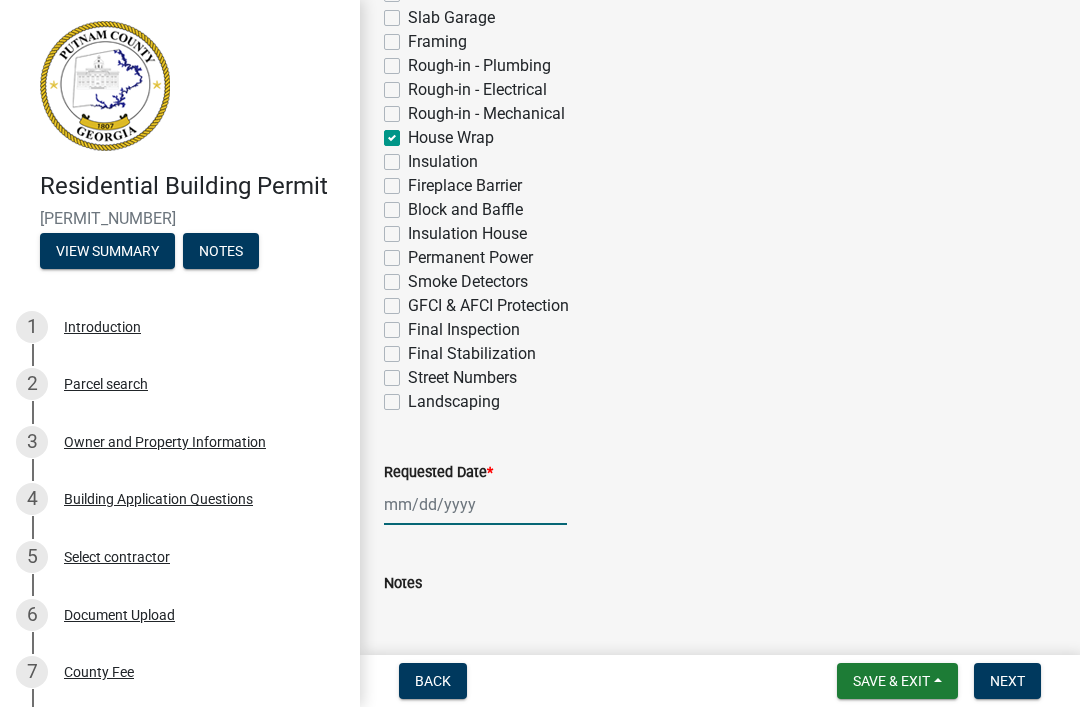 click 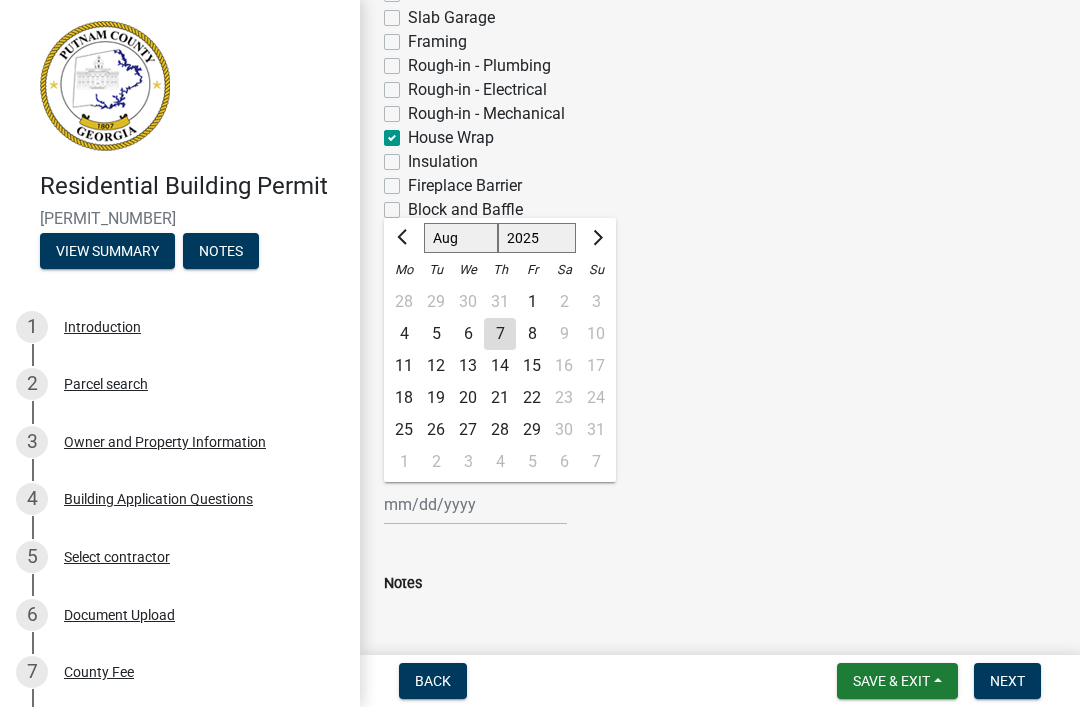 click on "8" 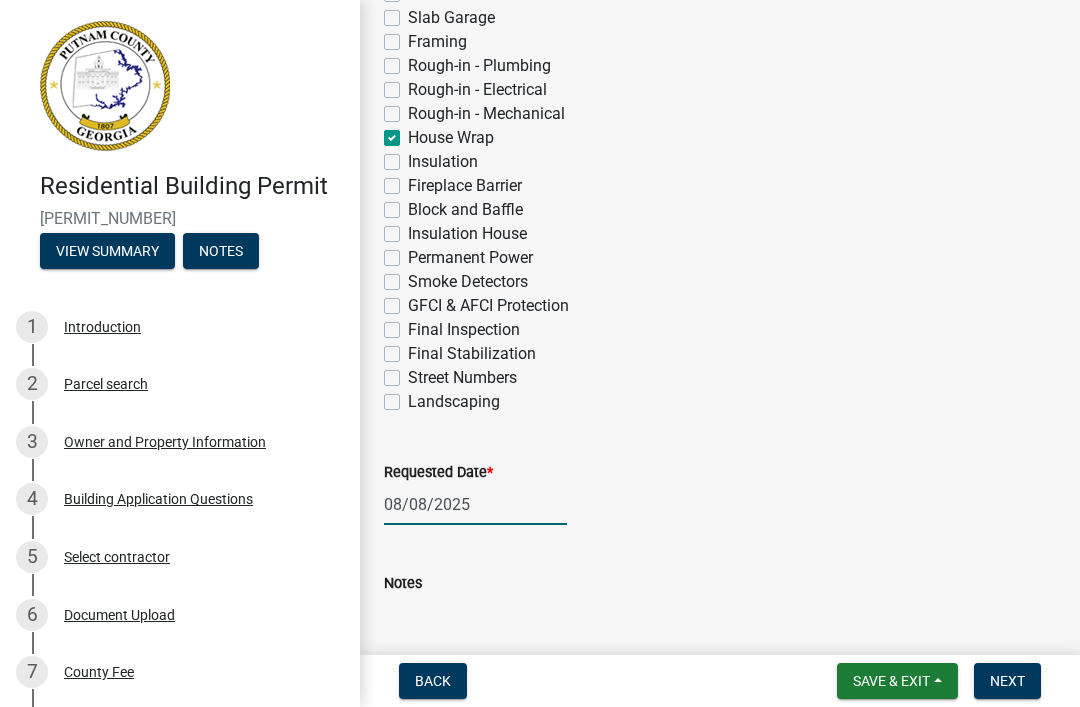 click on "08/08/2025" 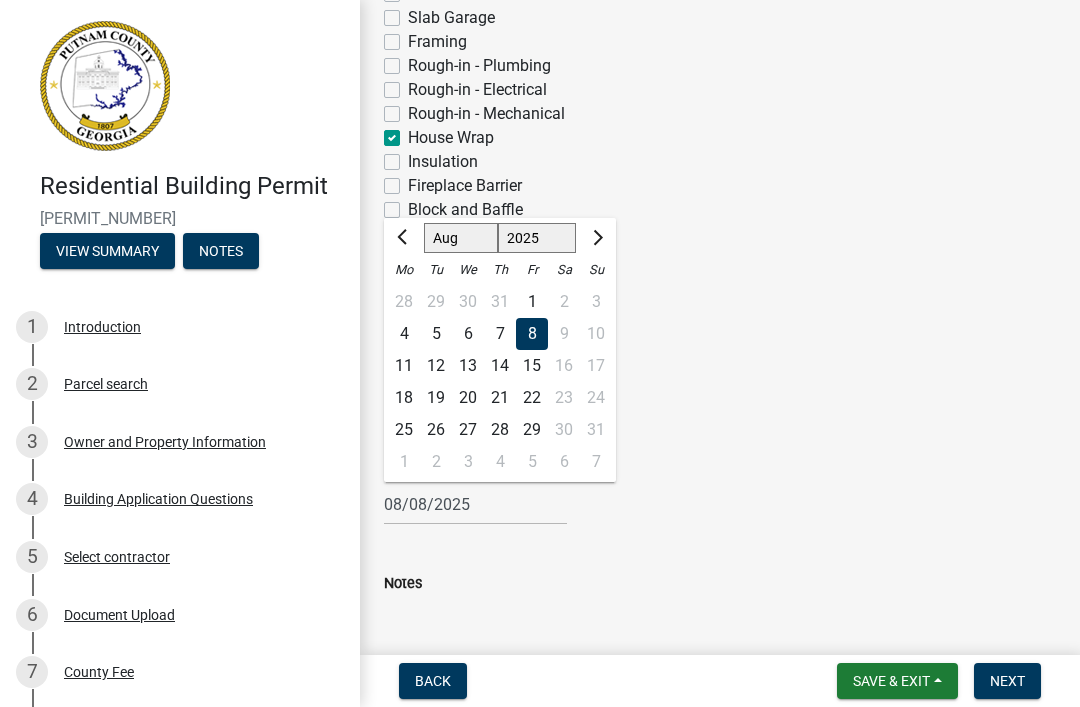 click on "GFCI & AFCI Protection" 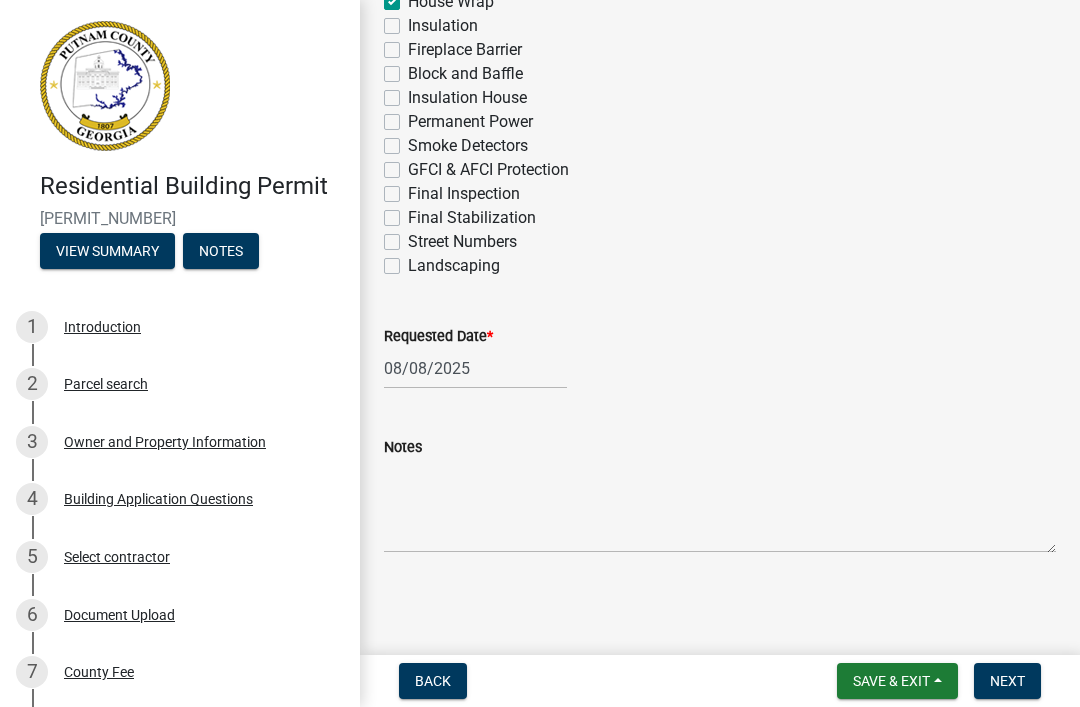scroll, scrollTop: 929, scrollLeft: 0, axis: vertical 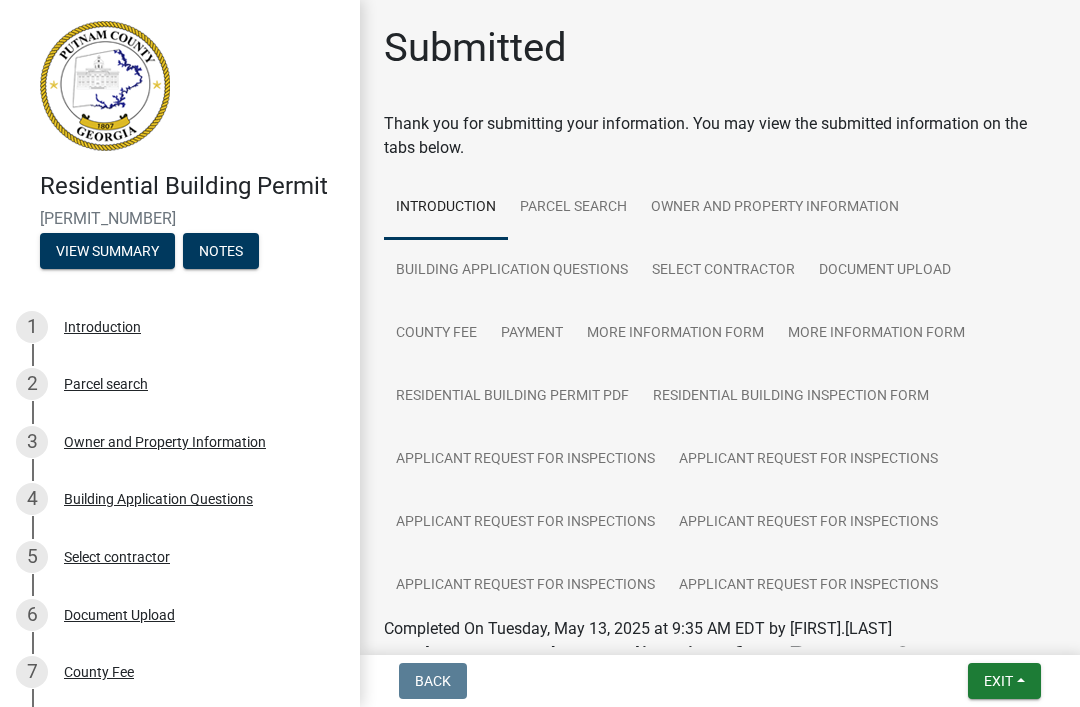 click on "Exit" at bounding box center (998, 681) 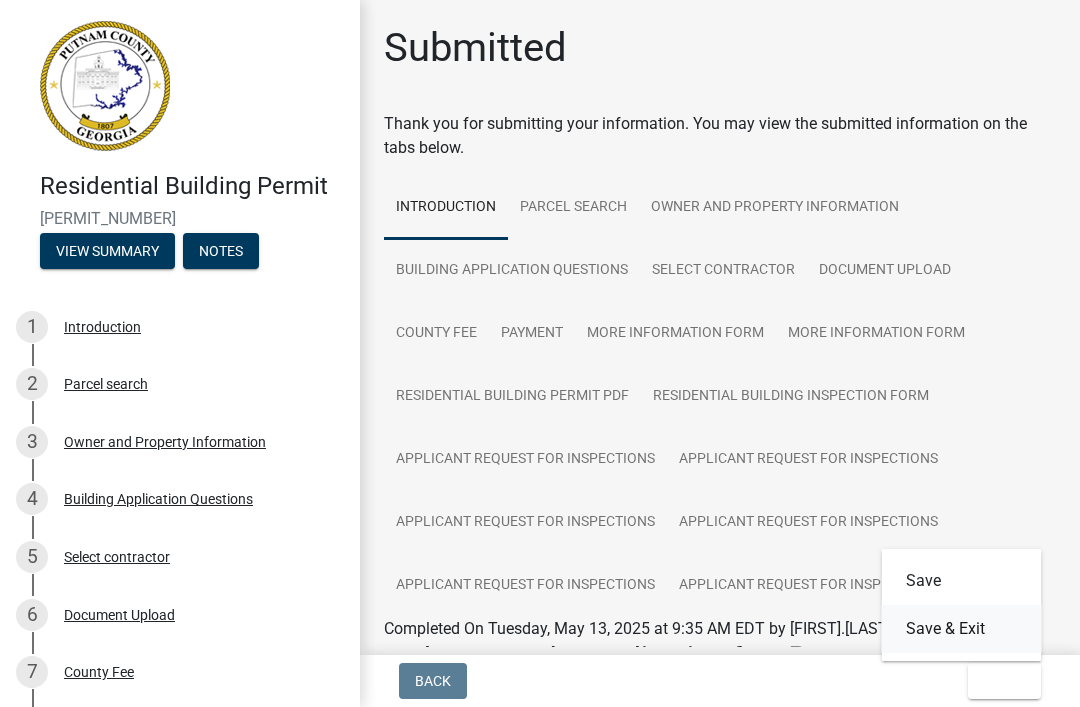 click on "Save & Exit" at bounding box center (962, 629) 